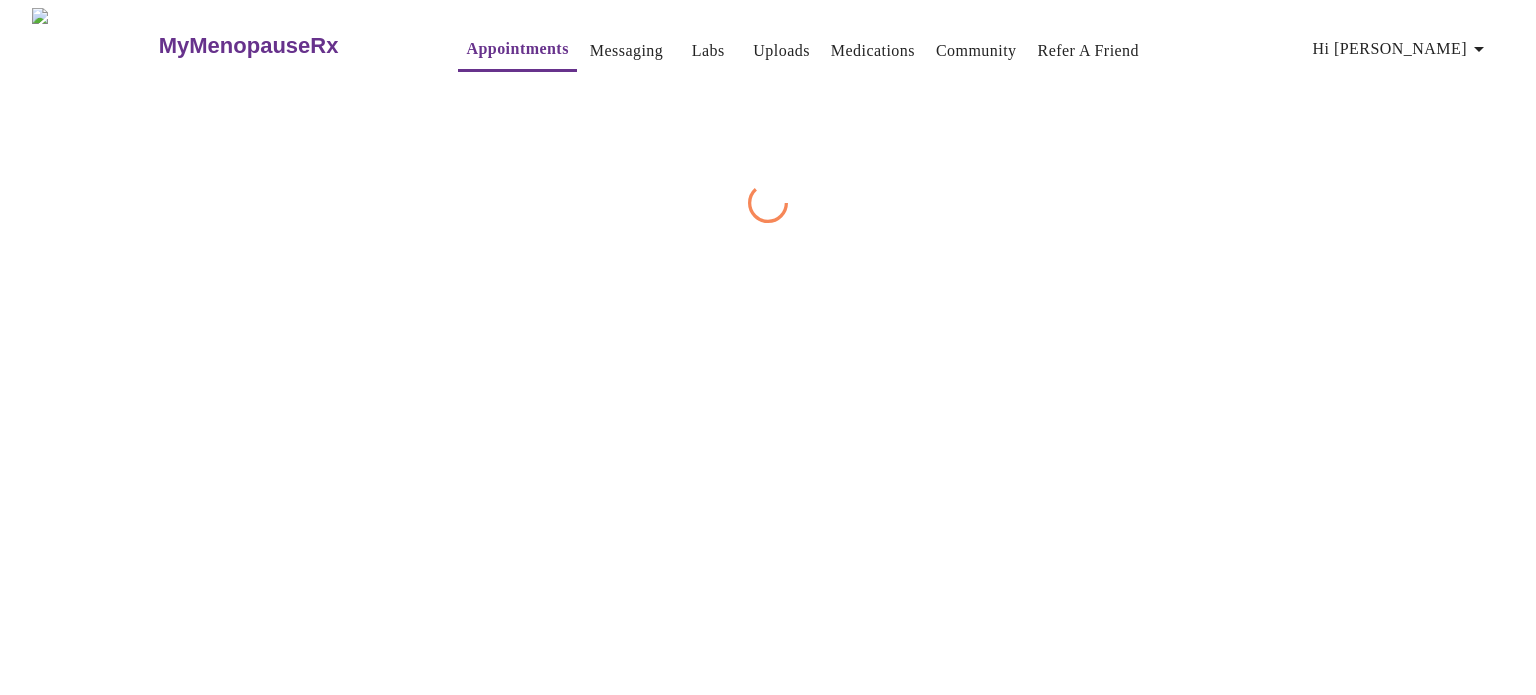 scroll, scrollTop: 0, scrollLeft: 0, axis: both 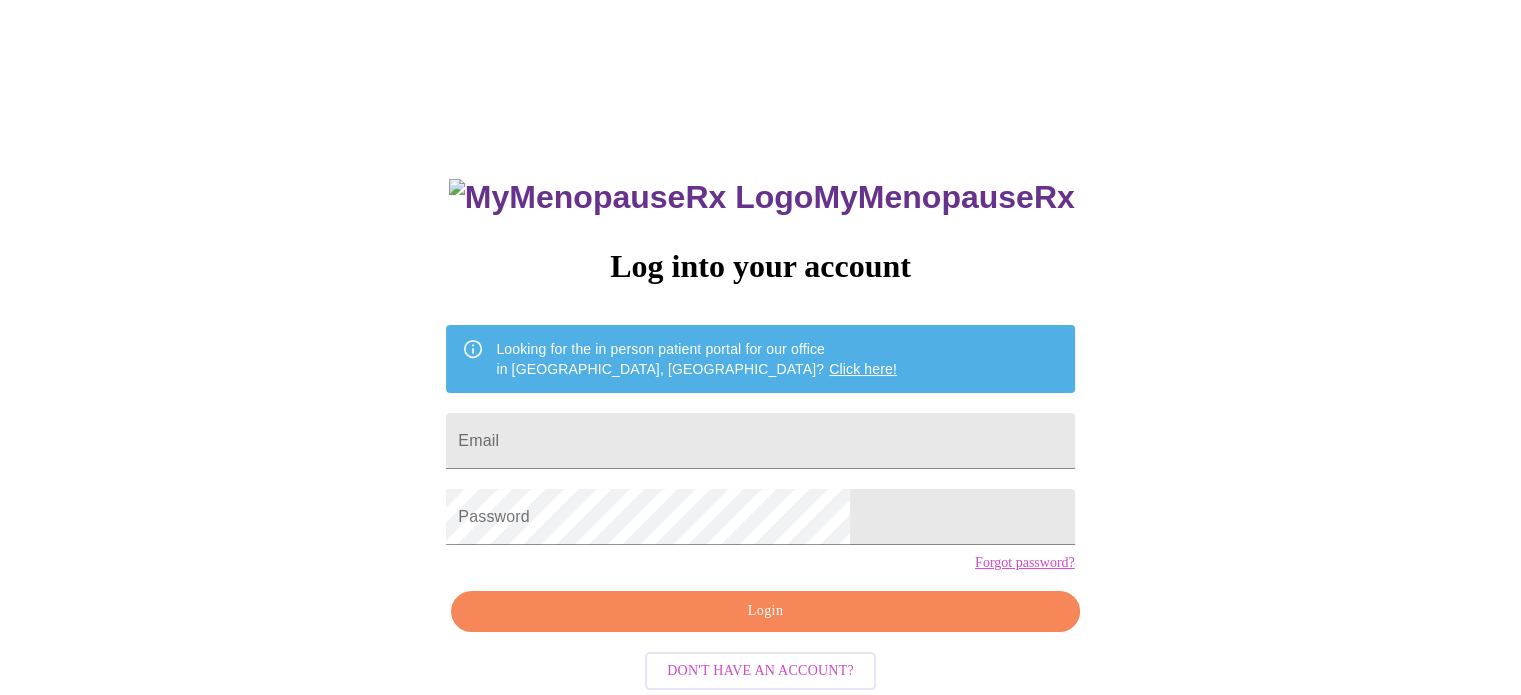type on "[EMAIL_ADDRESS][DOMAIN_NAME]" 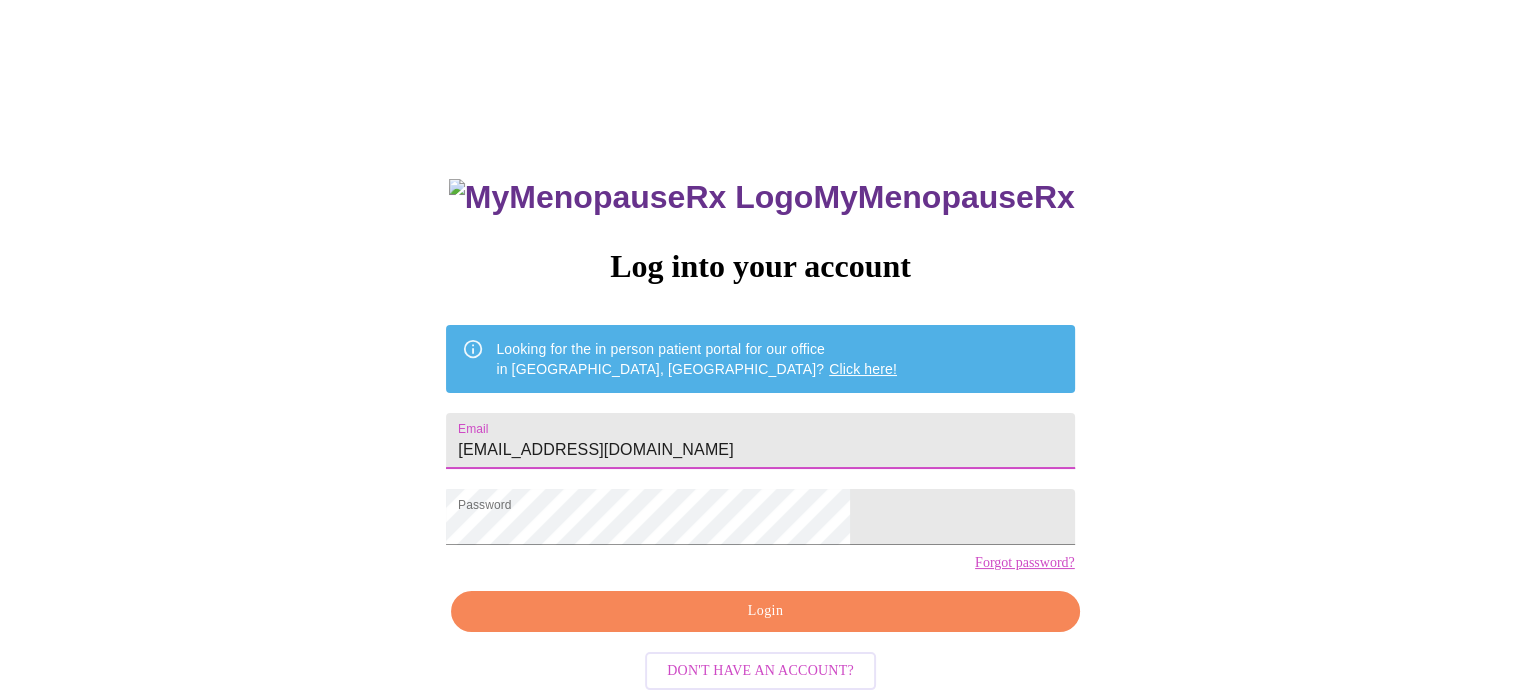 click on "Login" at bounding box center [765, 611] 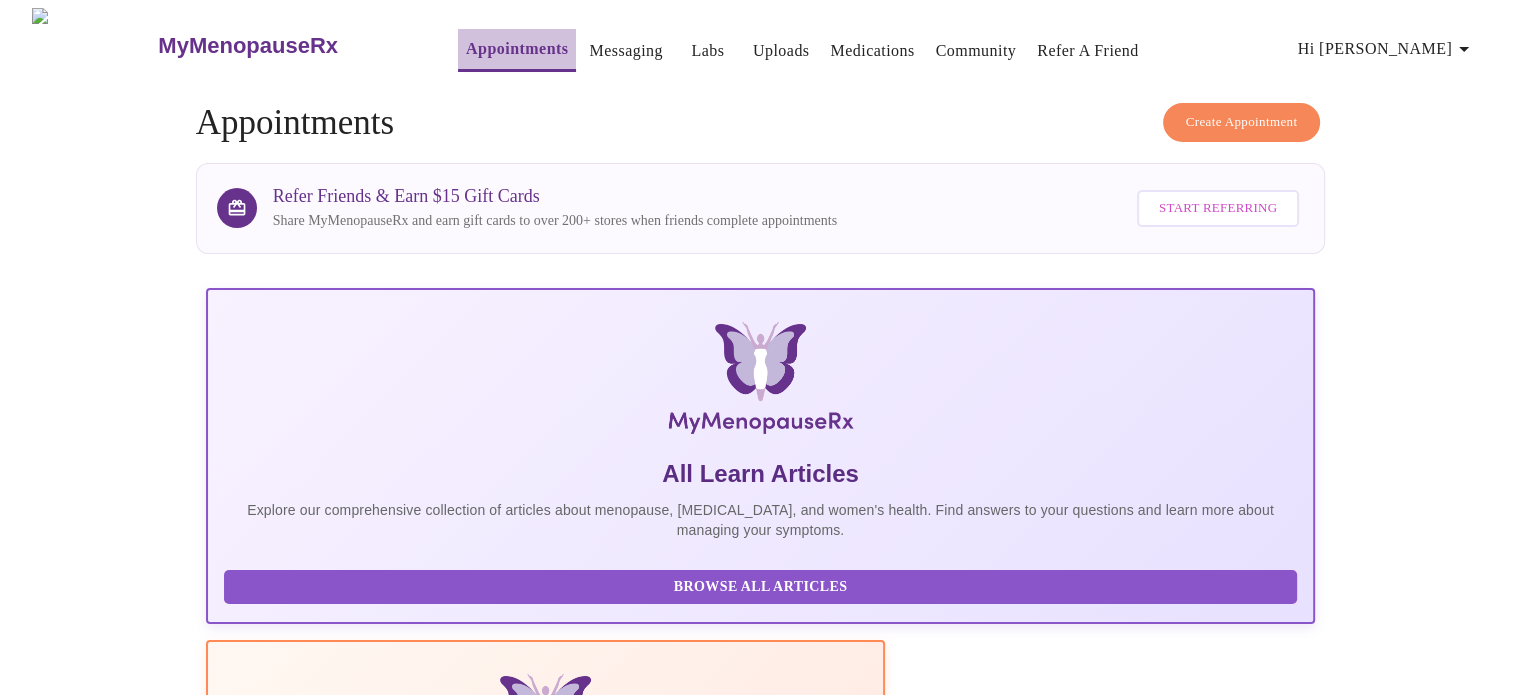 click on "Appointments" at bounding box center (517, 49) 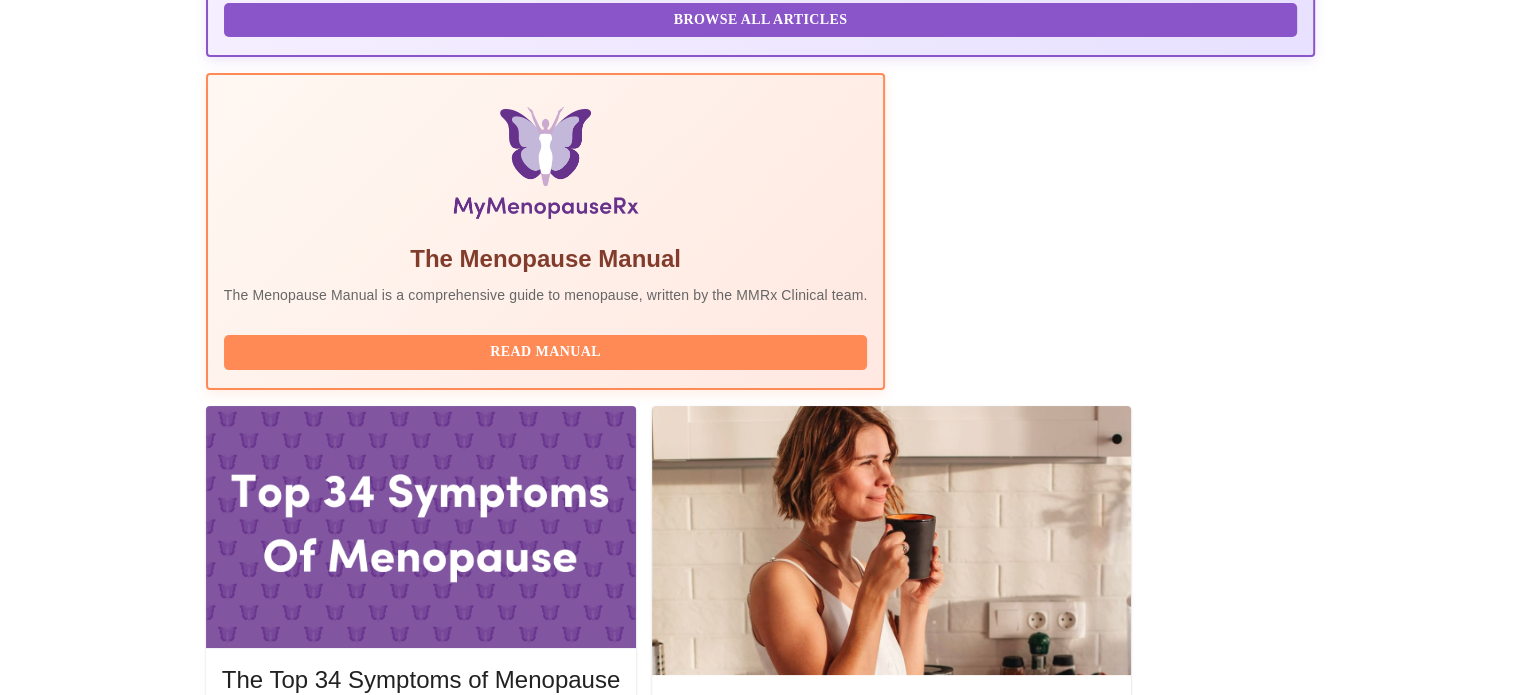 scroll, scrollTop: 600, scrollLeft: 0, axis: vertical 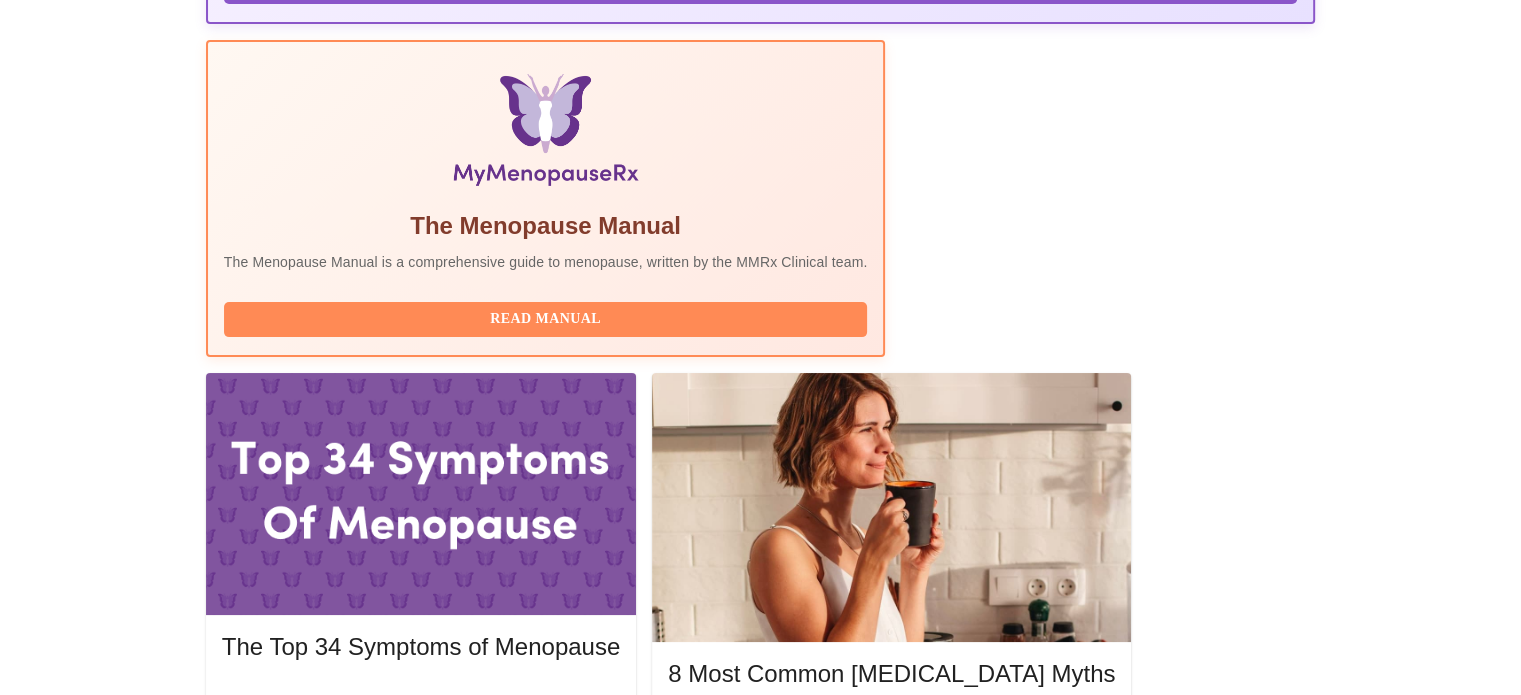 click on "Complete Pre-Assessment" at bounding box center [1179, 1952] 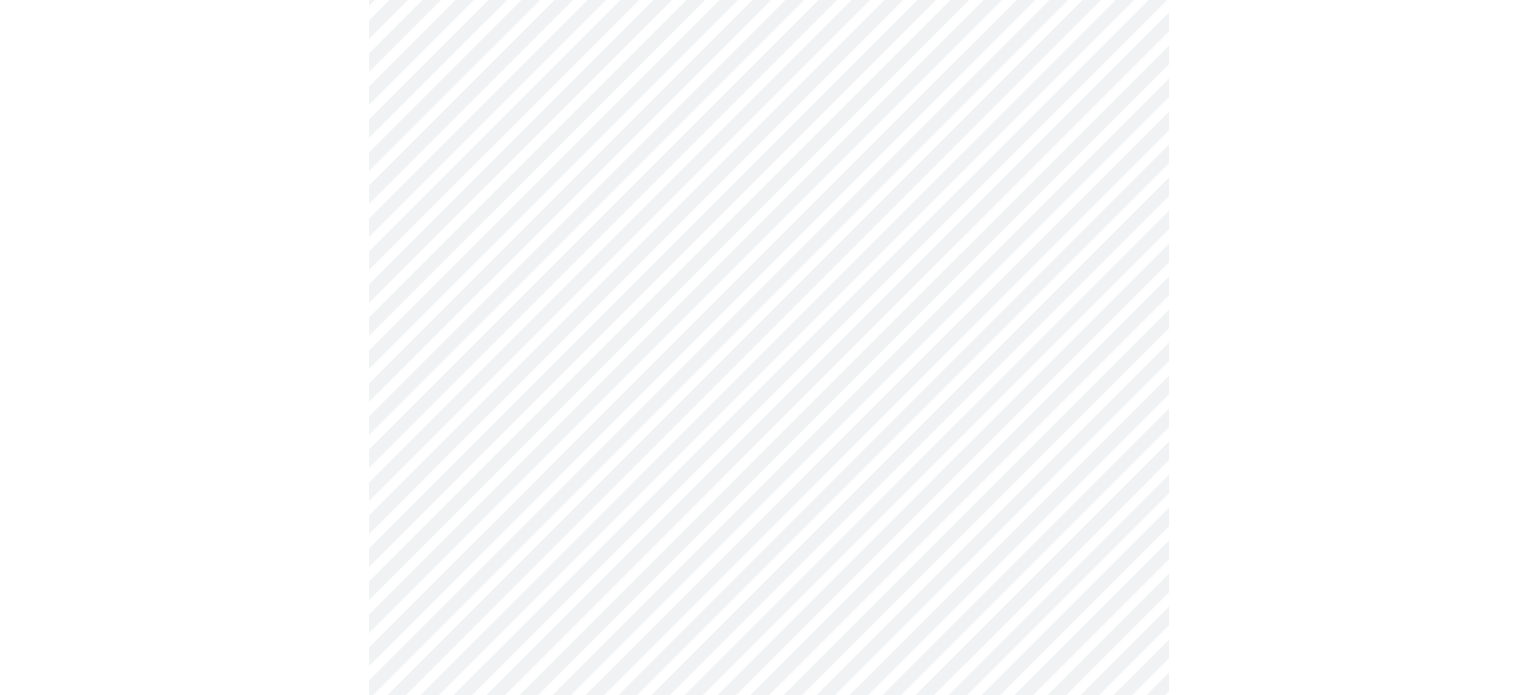 scroll, scrollTop: 300, scrollLeft: 0, axis: vertical 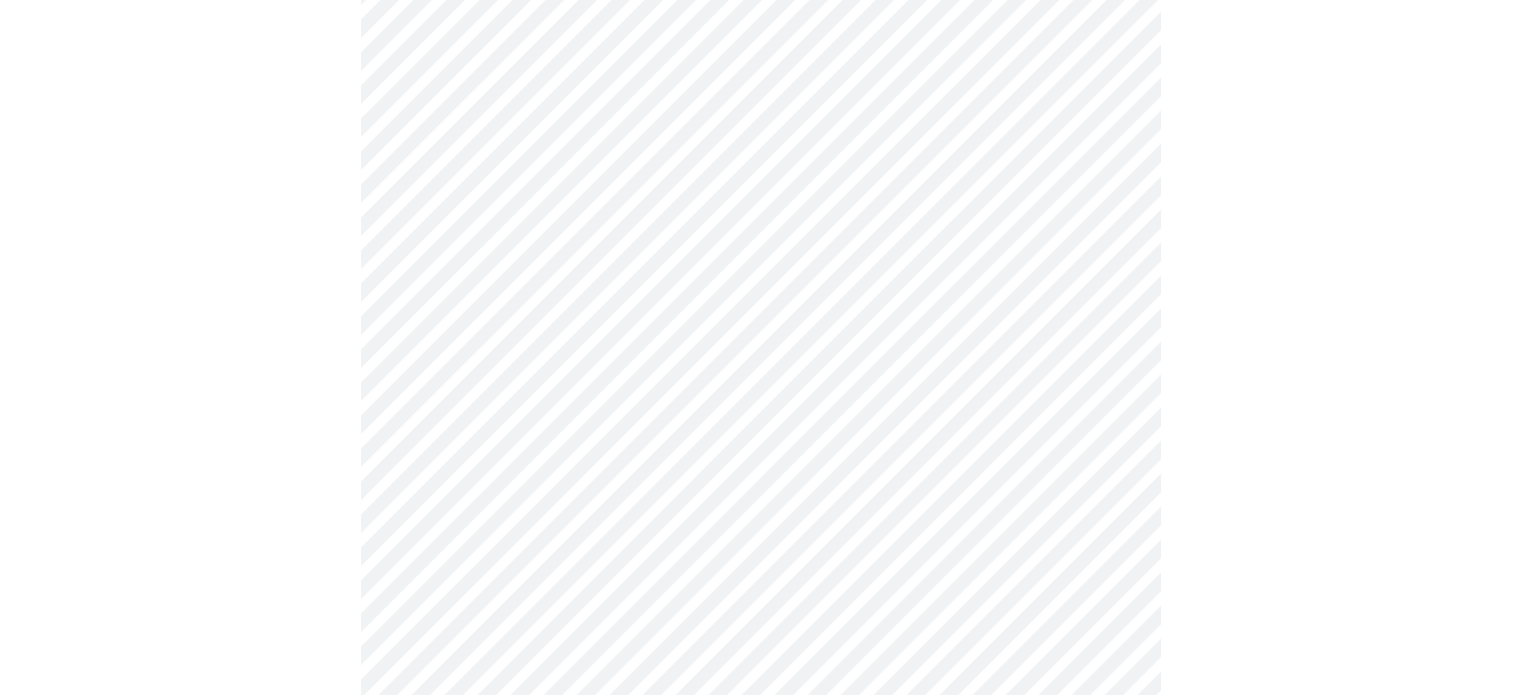 click on "MyMenopauseRx Appointments Messaging Labs Uploads Medications Community Refer a Friend Hi [PERSON_NAME]   Intake Questions for [DATE] 10:00am-10:20am 1  /  13 Settings Billing Invoices Log out" at bounding box center (760, 620) 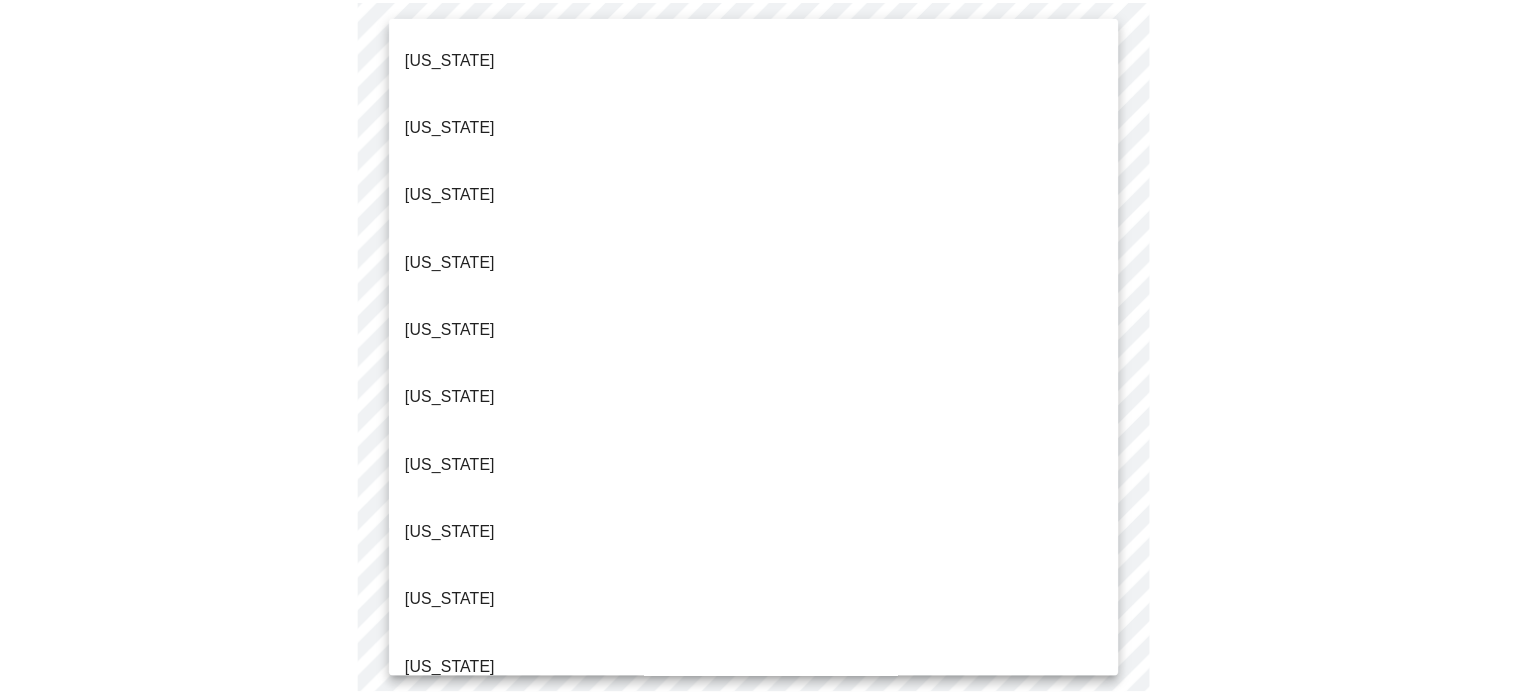 scroll, scrollTop: 200, scrollLeft: 0, axis: vertical 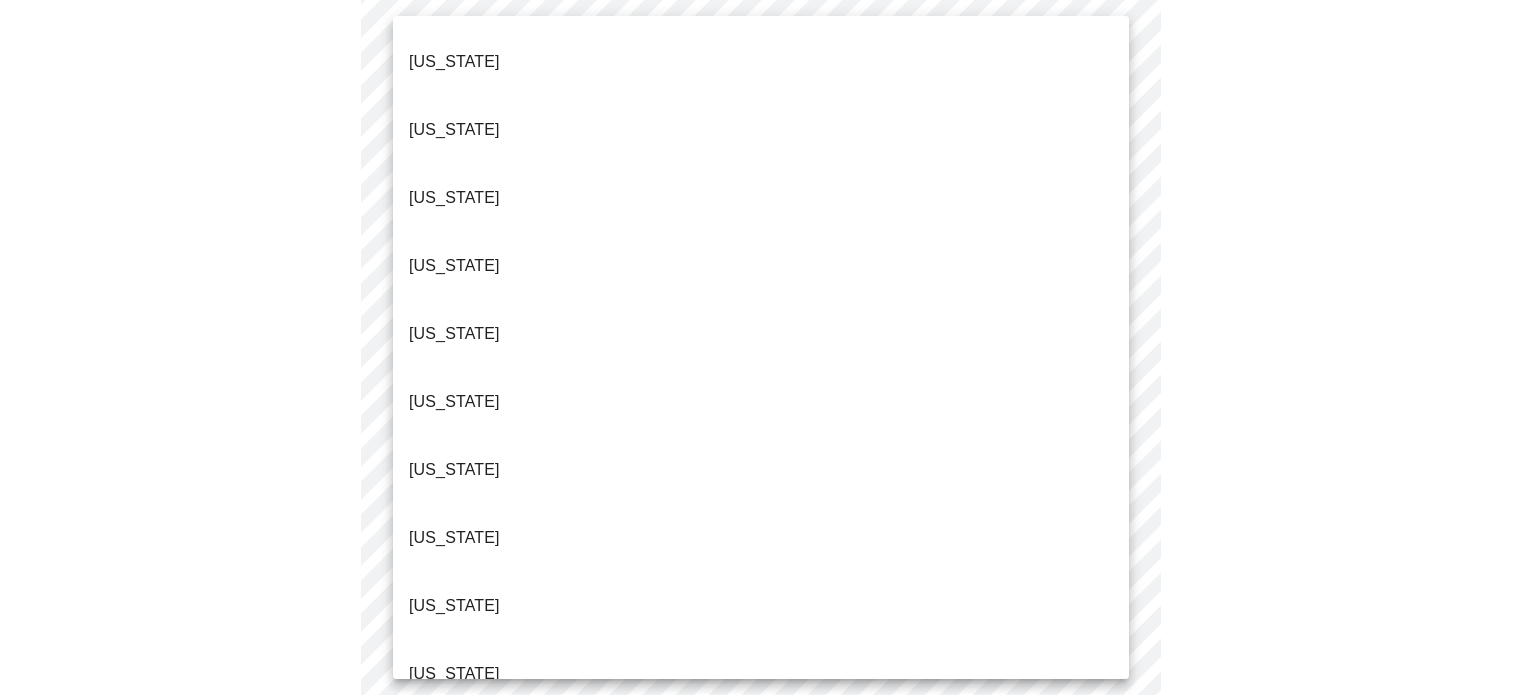 click on "[US_STATE]" at bounding box center [454, 674] 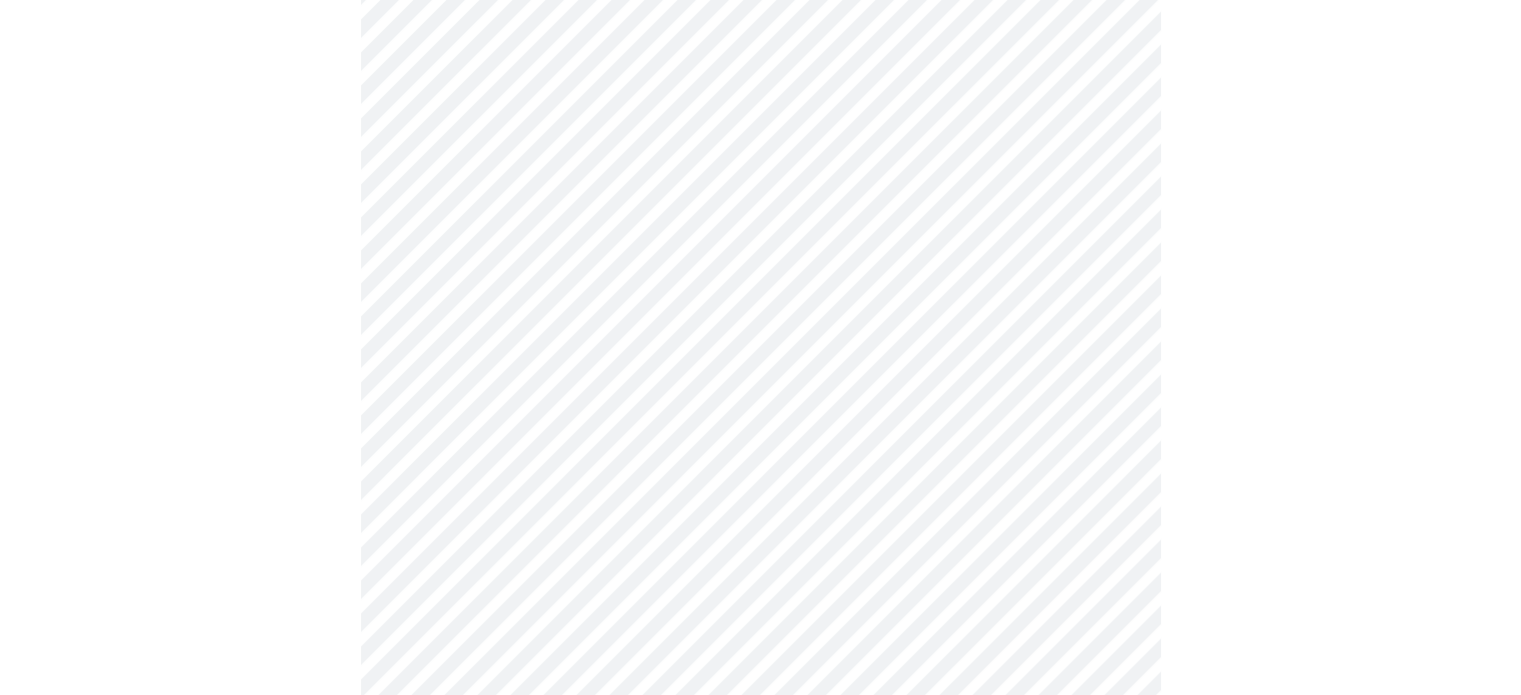 click on "MyMenopauseRx Appointments Messaging Labs Uploads Medications Community Refer a Friend Hi [PERSON_NAME]   Intake Questions for [DATE] 10:00am-10:20am 1  /  13 Settings Billing Invoices Log out" at bounding box center [760, 614] 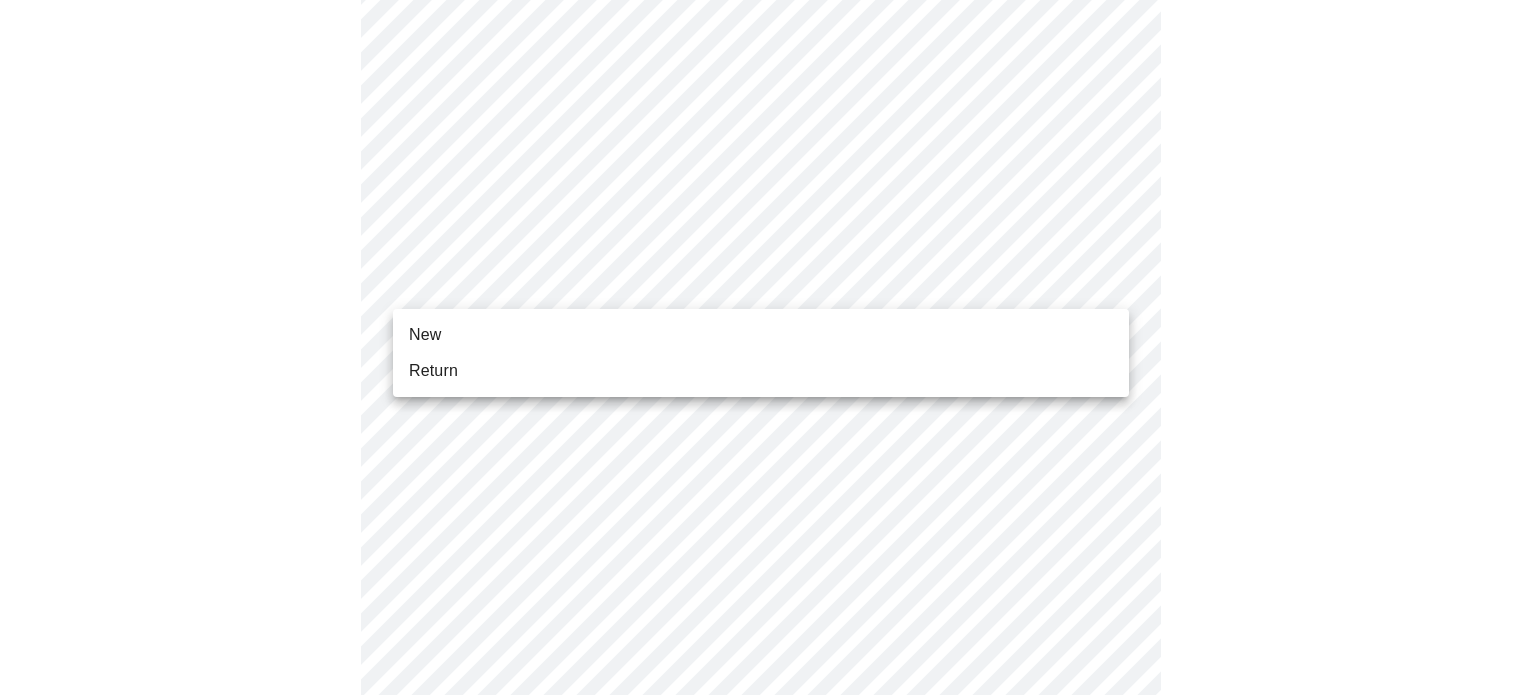 click on "Return" at bounding box center (433, 371) 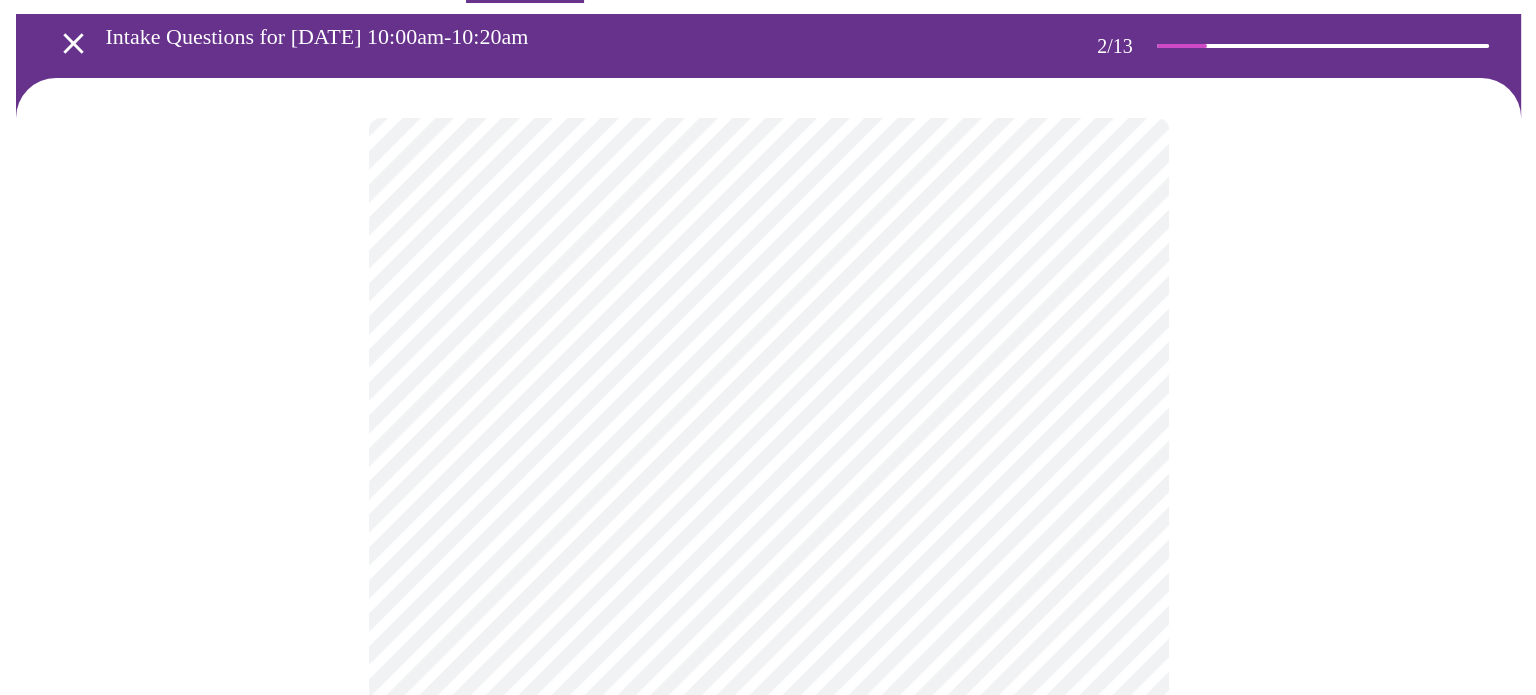 scroll, scrollTop: 100, scrollLeft: 0, axis: vertical 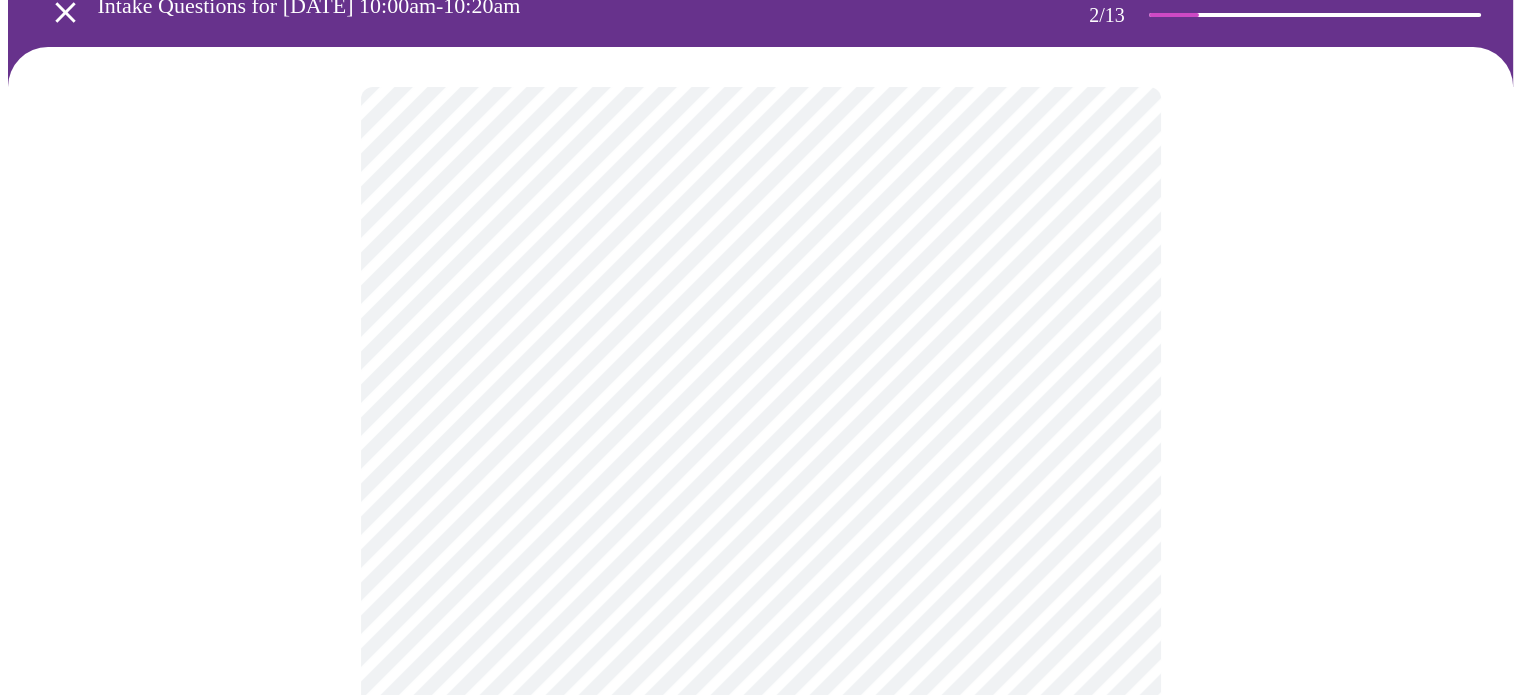 click on "MyMenopauseRx Appointments Messaging Labs Uploads Medications Community Refer a Friend Hi [PERSON_NAME]   Intake Questions for [DATE] 10:00am-10:20am 2  /  13 Settings Billing Invoices Log out" at bounding box center (760, 508) 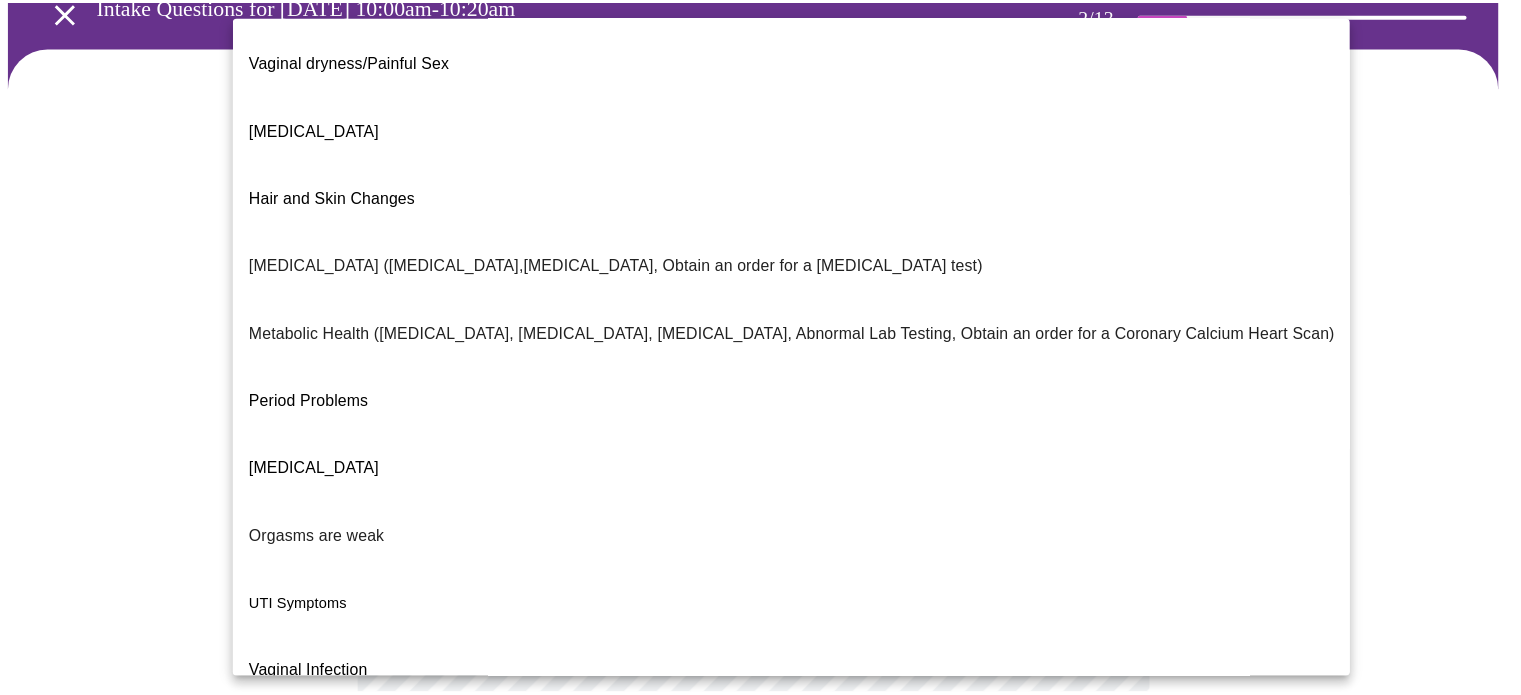 scroll, scrollTop: 340, scrollLeft: 0, axis: vertical 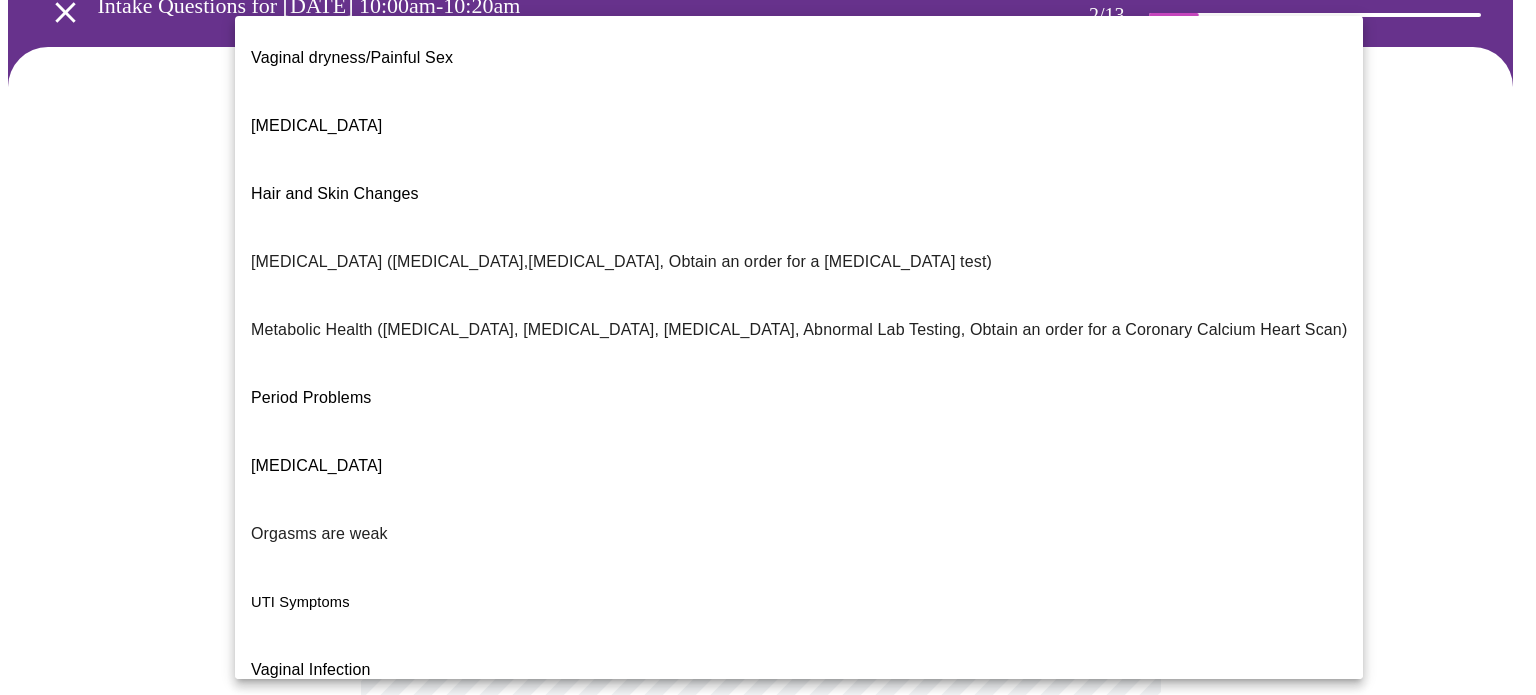 click on "I feel great - just need a refill." at bounding box center [356, 874] 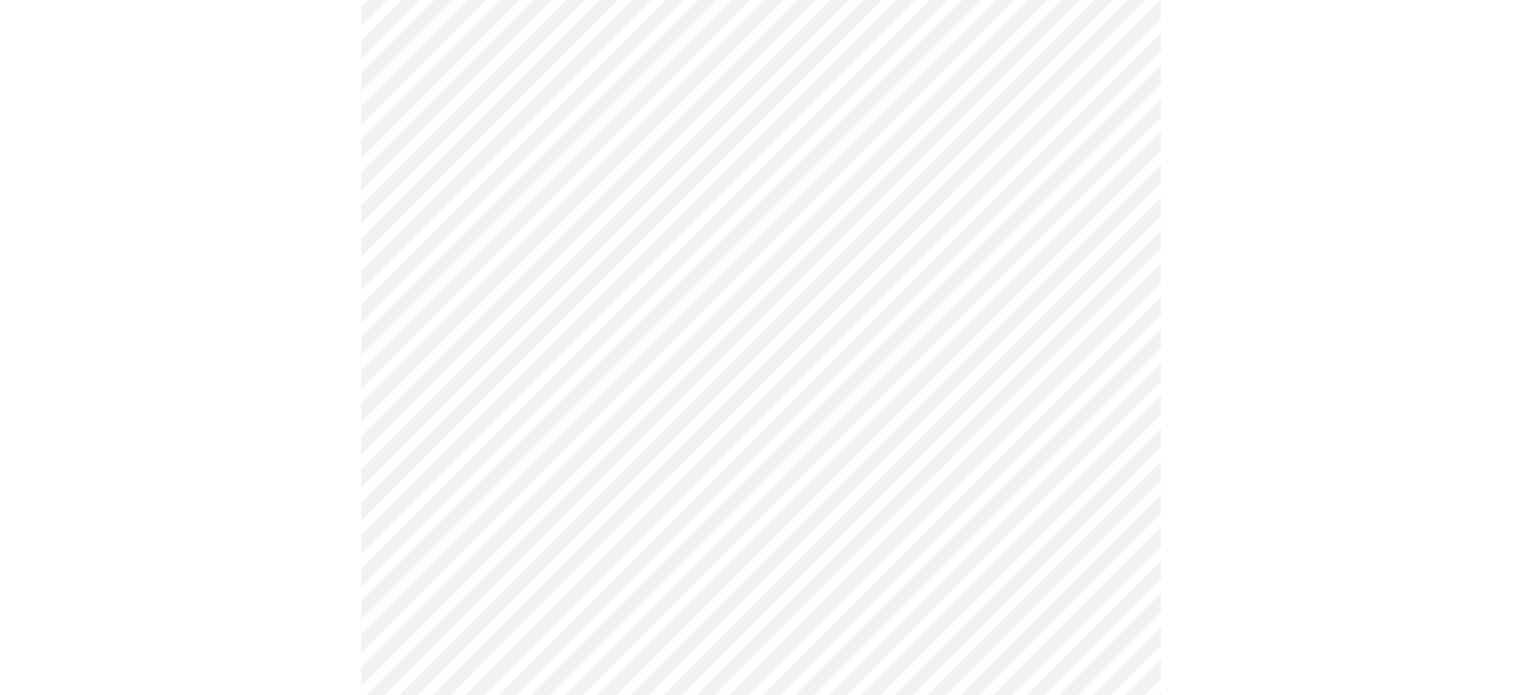 scroll, scrollTop: 400, scrollLeft: 0, axis: vertical 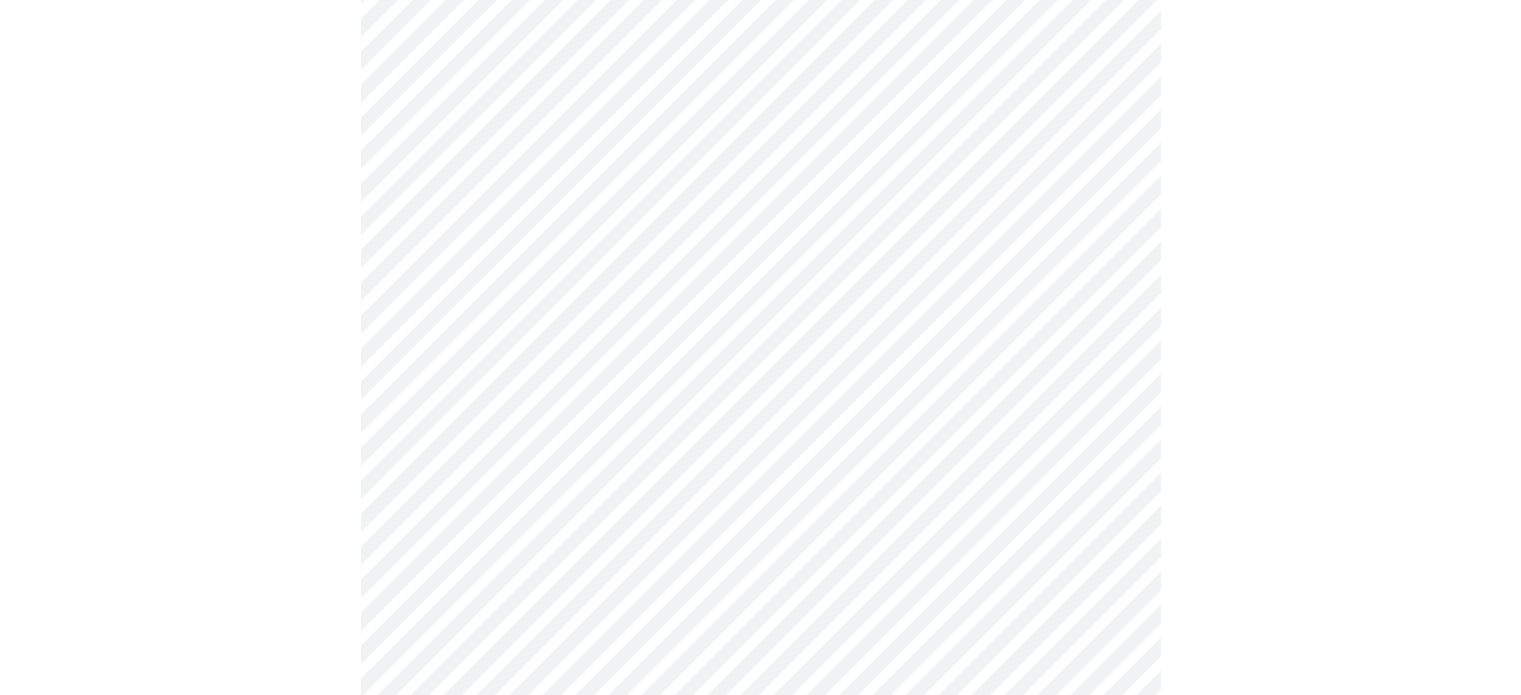 click on "MyMenopauseRx Appointments Messaging Labs Uploads Medications Community Refer a Friend Hi [PERSON_NAME]   Intake Questions for [DATE] 10:00am-10:20am 2  /  13 Settings Billing Invoices Log out" at bounding box center [760, 202] 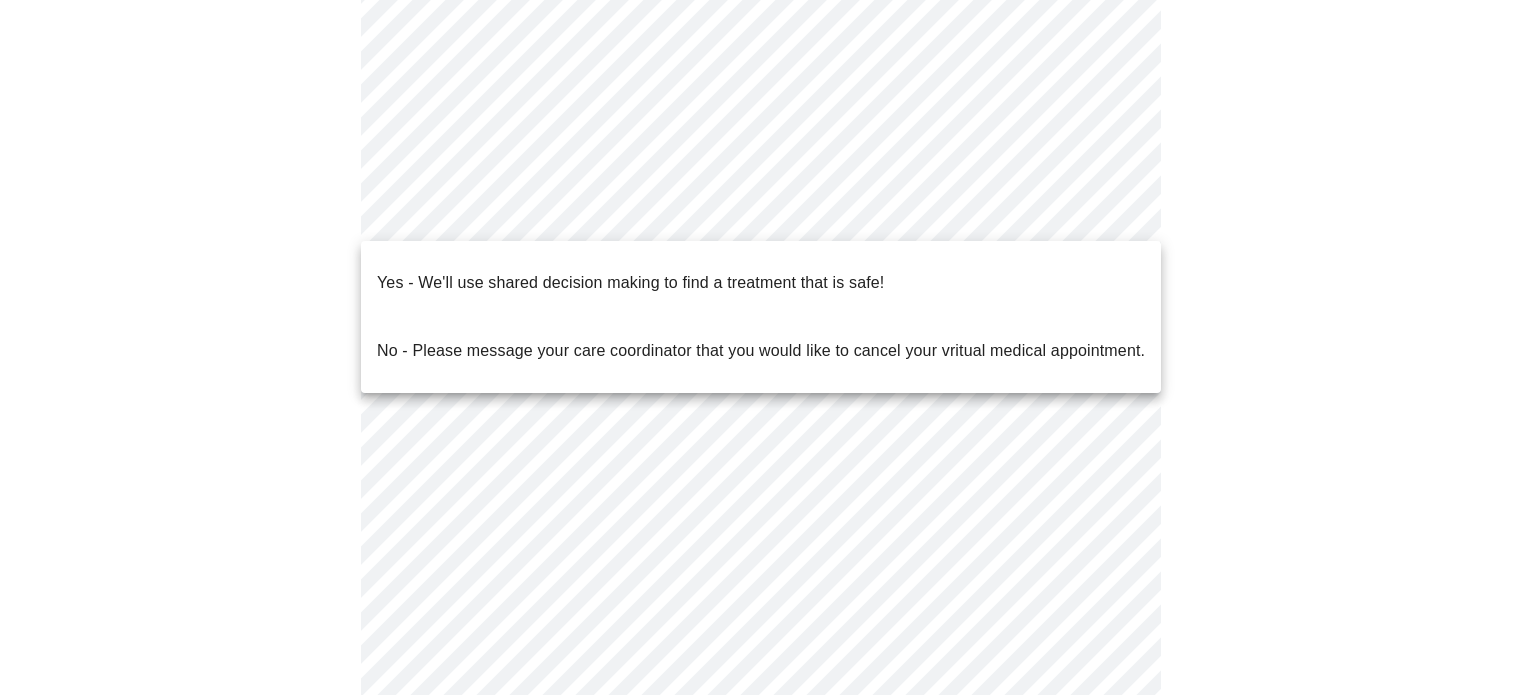 click on "No - Please message your care coordinator that you would like to cancel your vritual medical appointment." at bounding box center [761, 351] 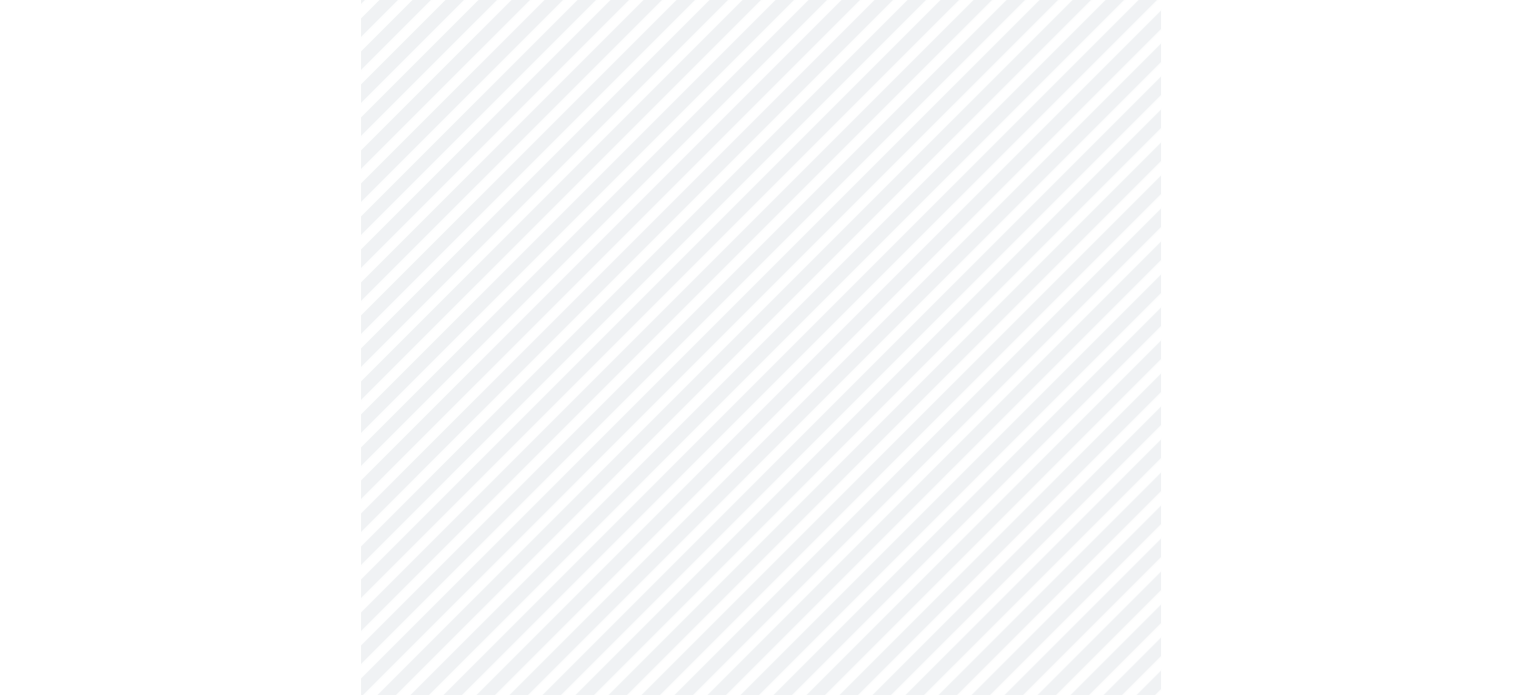 click on "MyMenopauseRx Appointments Messaging Labs Uploads Medications Community Refer a Friend Hi [PERSON_NAME]   Intake Questions for [DATE] 10:00am-10:20am 2  /  13 Settings Billing Invoices Log out" at bounding box center (760, 196) 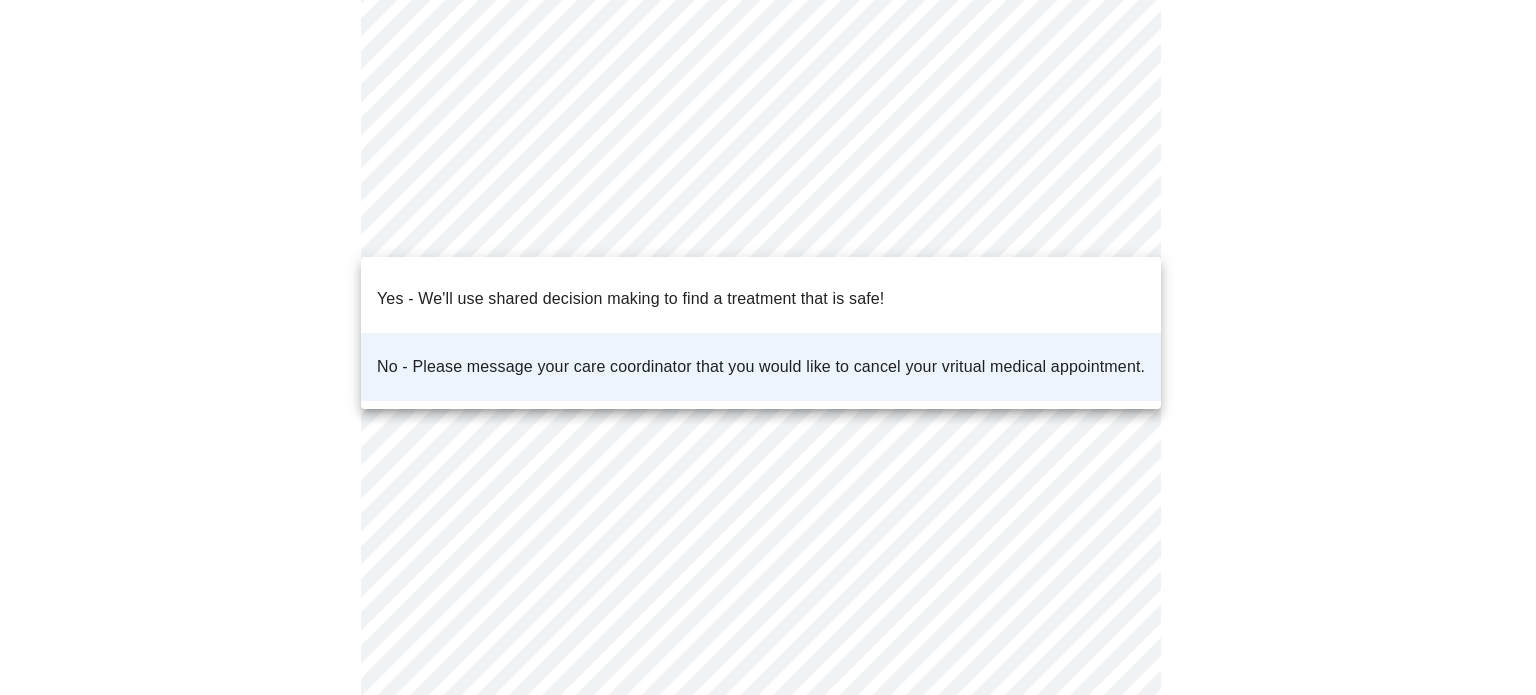 click on "Yes - We'll use shared decision making to find a treatment that is safe!" at bounding box center [630, 299] 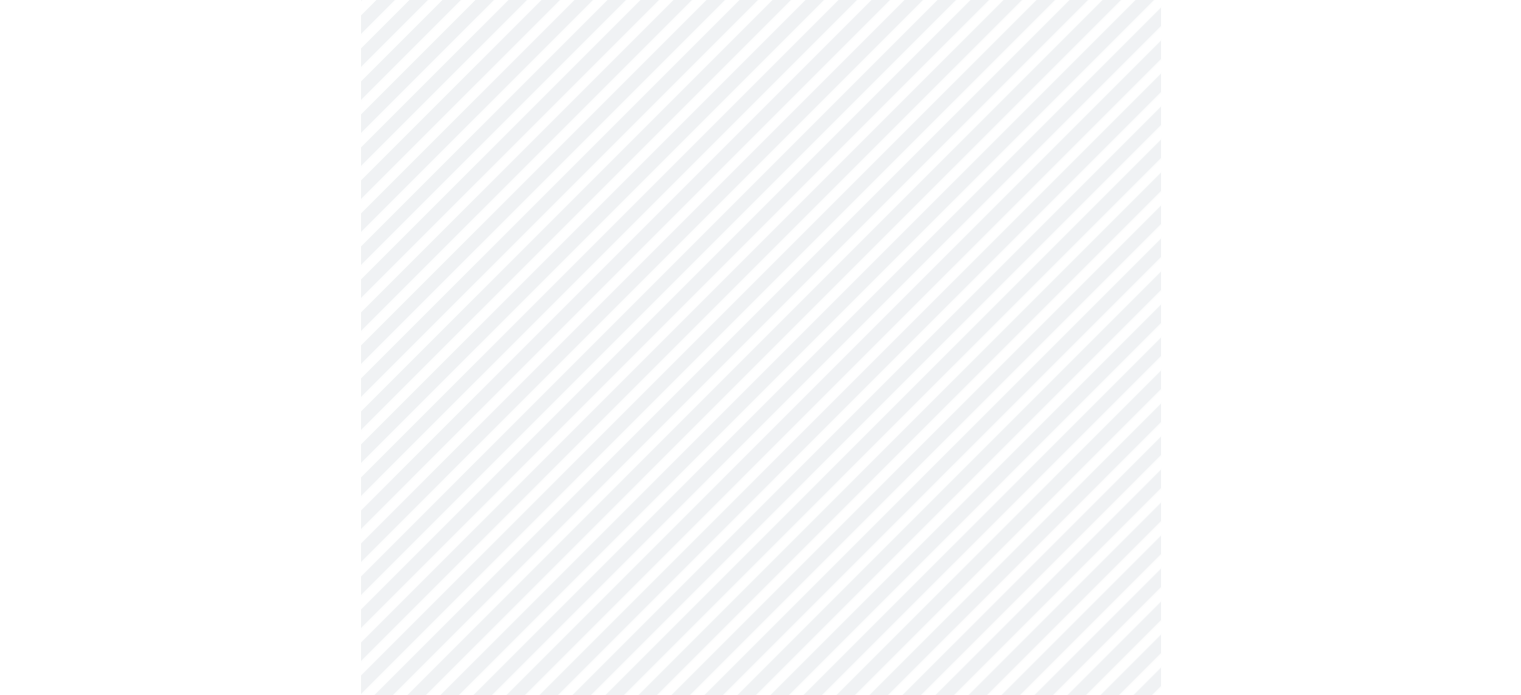 scroll, scrollTop: 200, scrollLeft: 0, axis: vertical 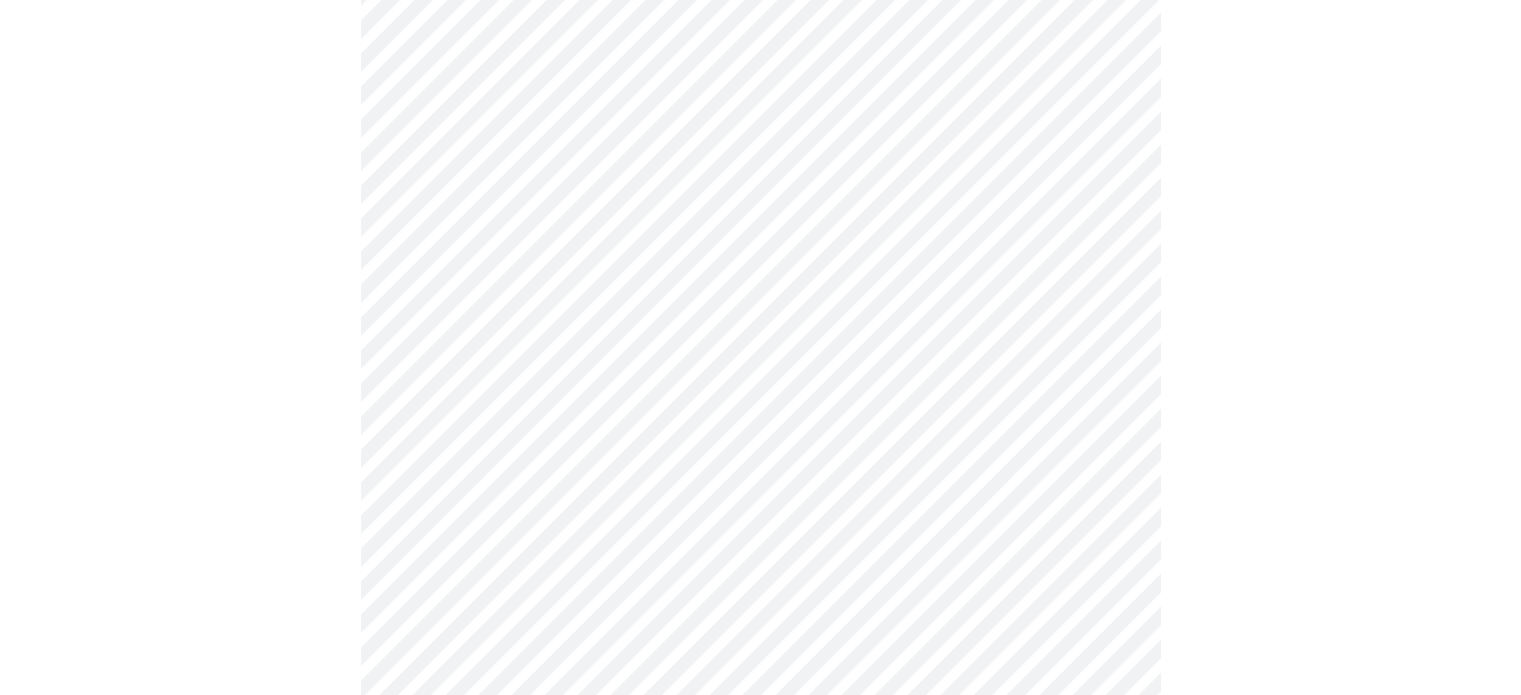 click on "MyMenopauseRx Appointments Messaging Labs Uploads Medications Community Refer a Friend Hi [PERSON_NAME]   Intake Questions for [DATE] 10:00am-10:20am 3  /  13 Settings Billing Invoices Log out" at bounding box center (760, 1159) 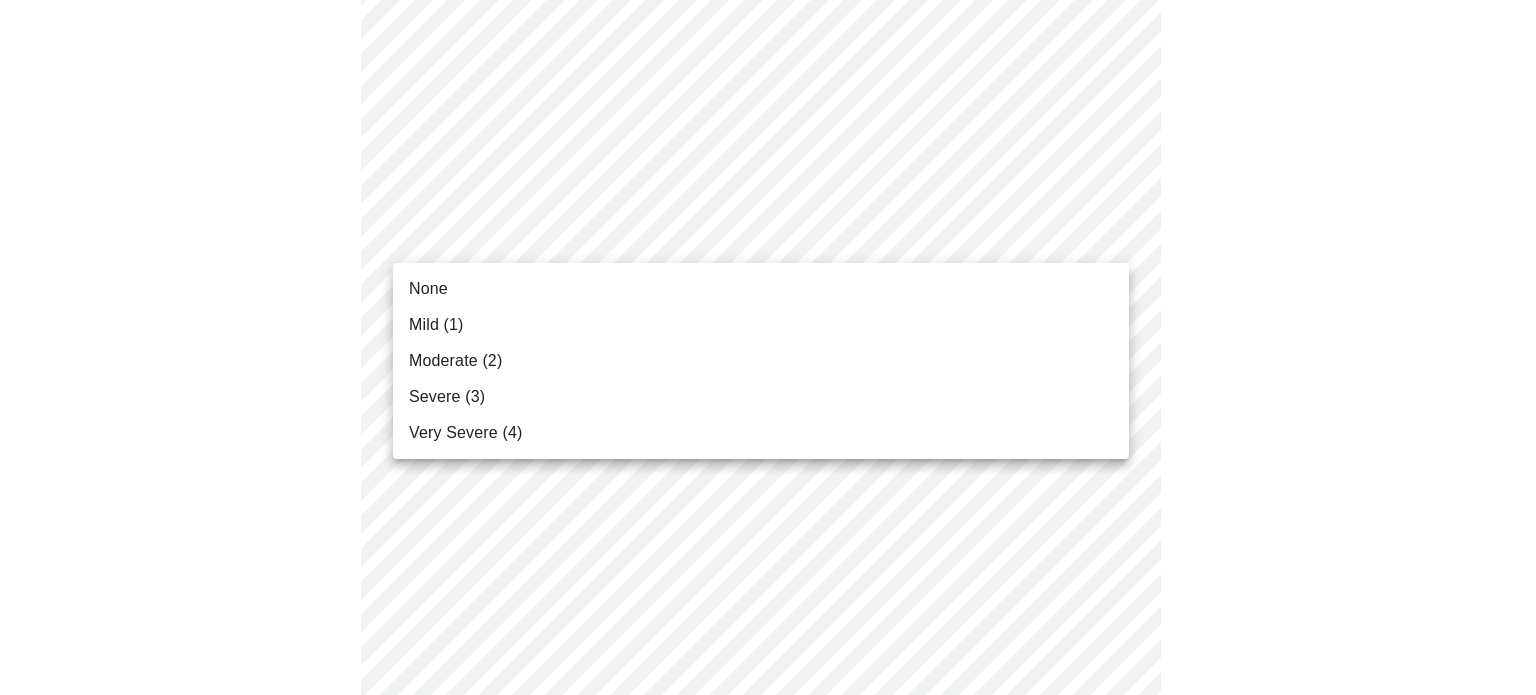 drag, startPoint x: 423, startPoint y: 319, endPoint x: 594, endPoint y: 353, distance: 174.34735 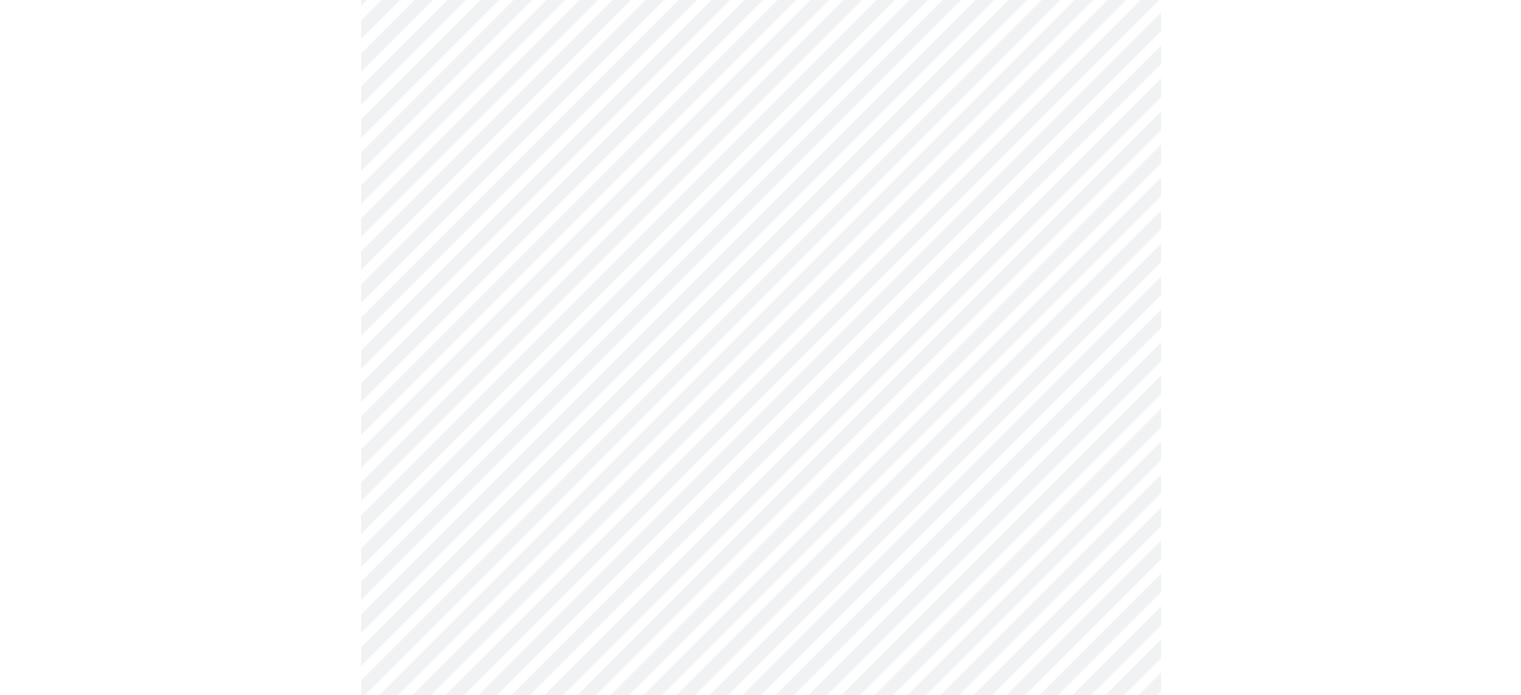 click on "MyMenopauseRx Appointments Messaging Labs Uploads Medications Community Refer a Friend Hi [PERSON_NAME]   Intake Questions for [DATE] 10:00am-10:20am 3  /  13 Settings Billing Invoices Log out" at bounding box center [760, 1123] 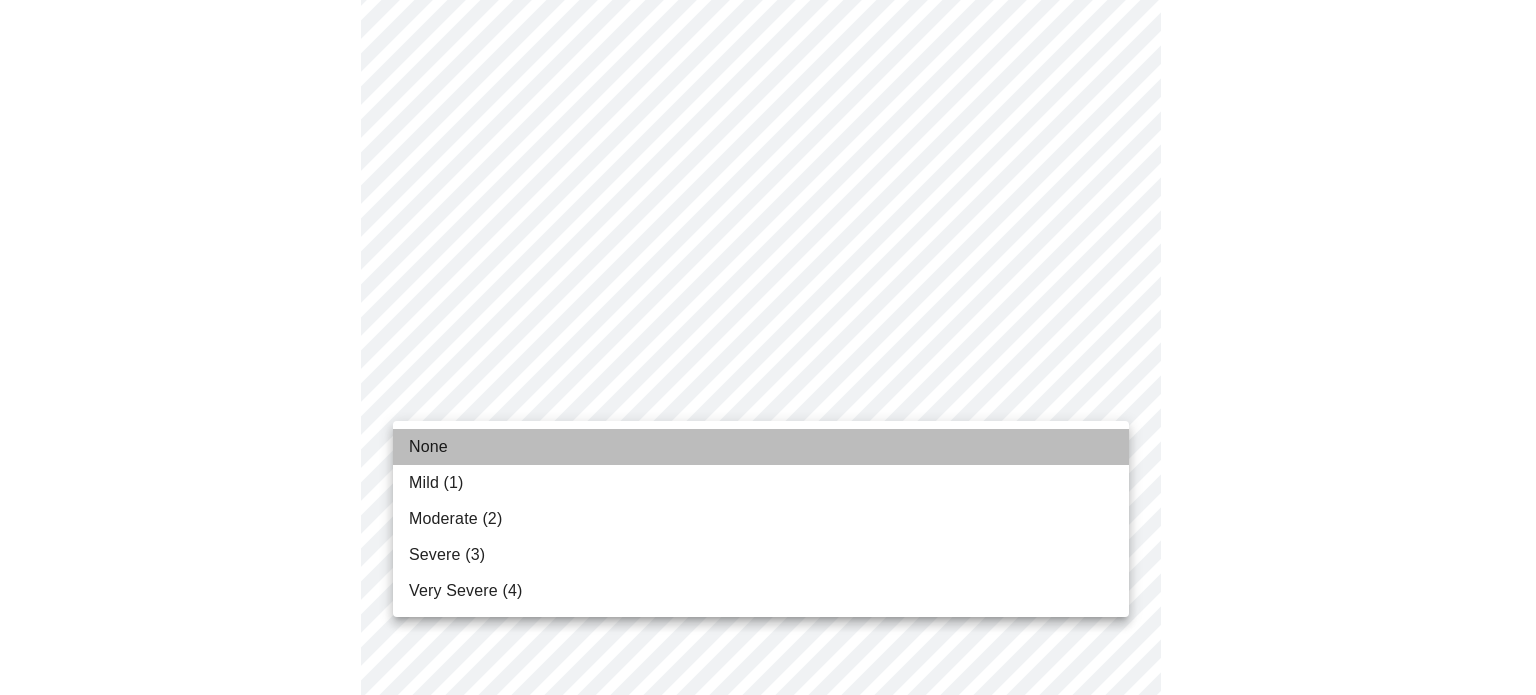 click on "None" at bounding box center (761, 447) 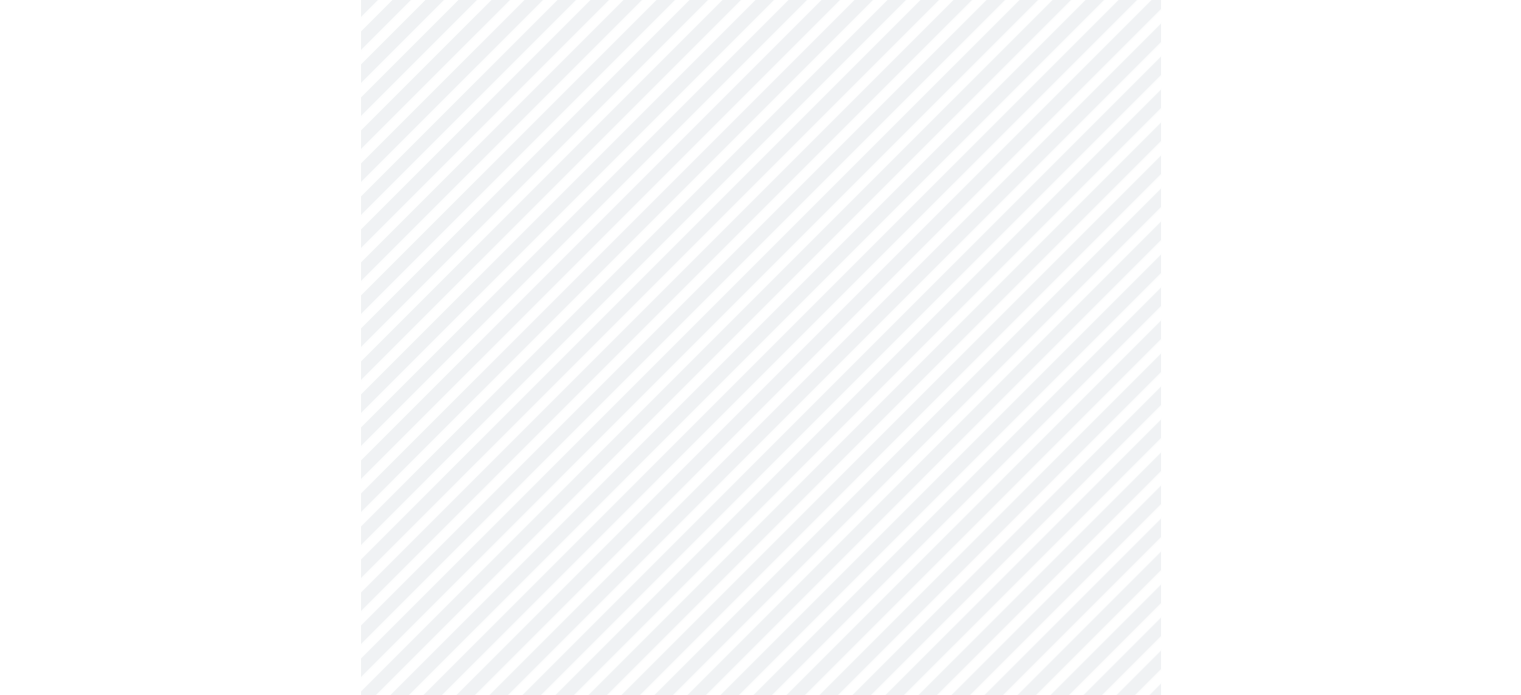 scroll, scrollTop: 400, scrollLeft: 0, axis: vertical 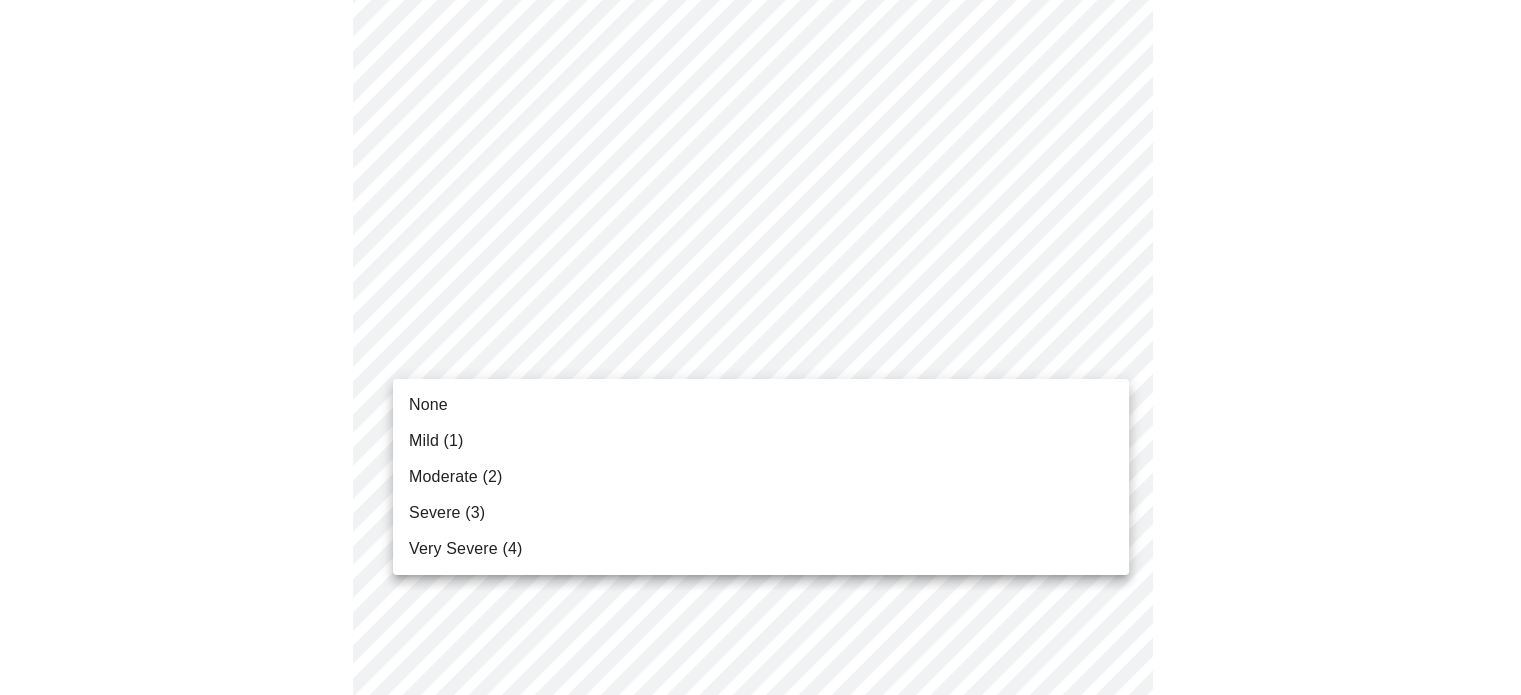 click on "MyMenopauseRx Appointments Messaging Labs Uploads Medications Community Refer a Friend Hi [PERSON_NAME]   Intake Questions for [DATE] 10:00am-10:20am 3  /  13 Settings Billing Invoices Log out None Mild (1) Moderate (2) Severe (3) Very Severe (4)" at bounding box center (760, 909) 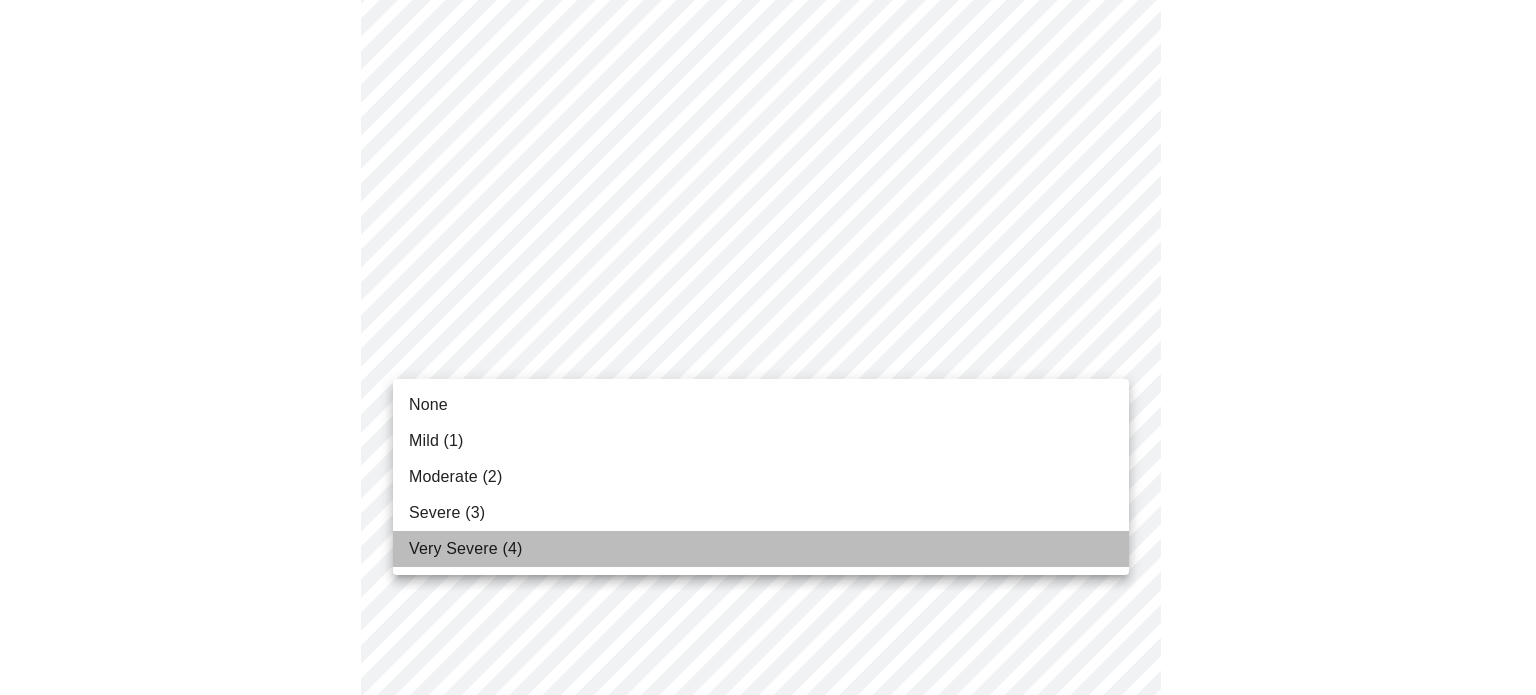 click on "Very Severe (4)" at bounding box center [465, 549] 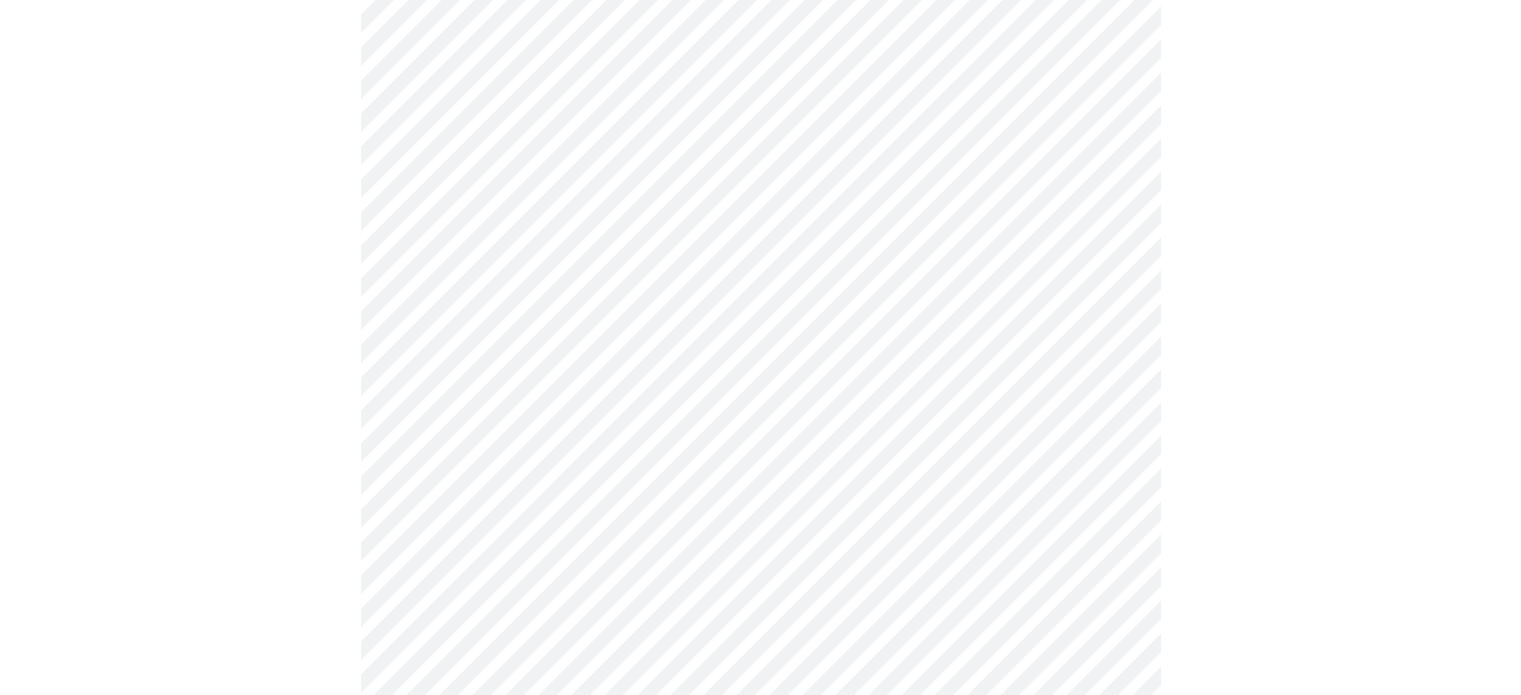 scroll, scrollTop: 700, scrollLeft: 0, axis: vertical 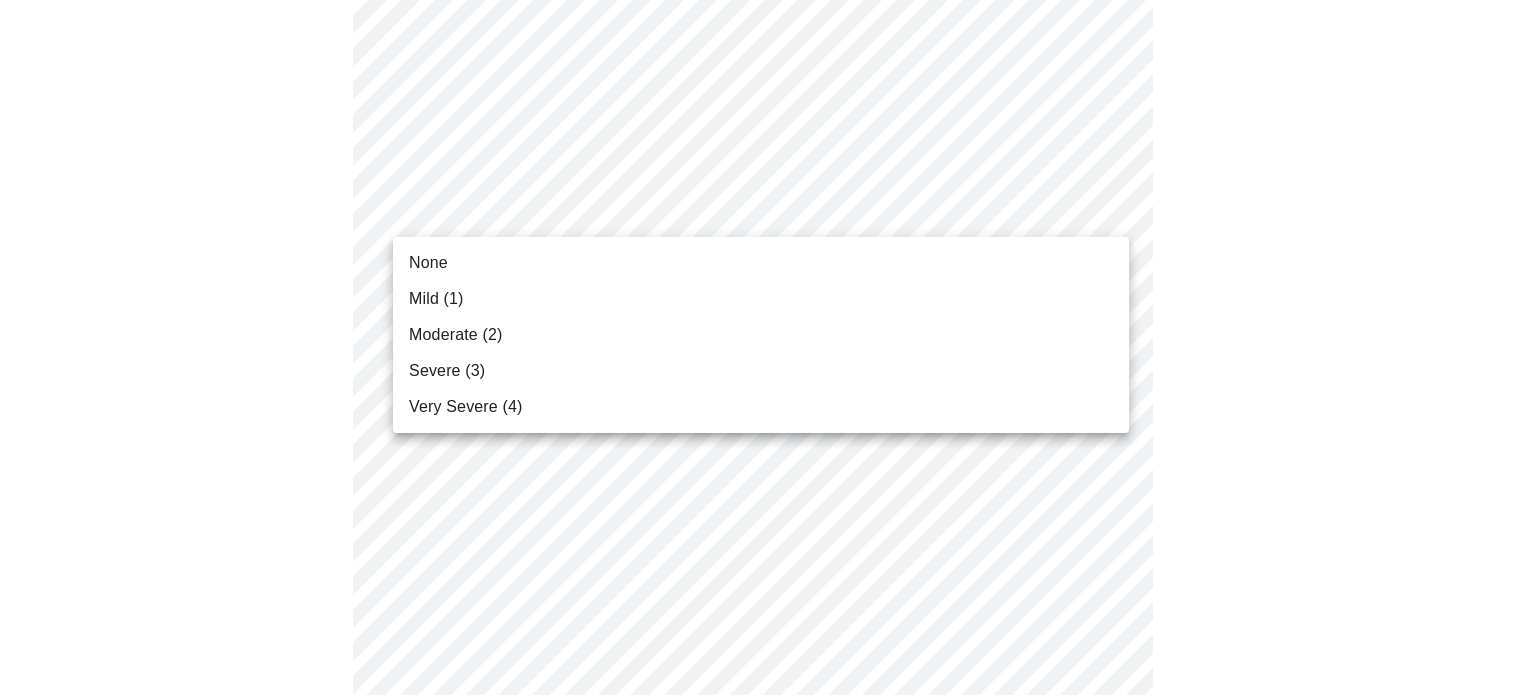 click on "MyMenopauseRx Appointments Messaging Labs Uploads Medications Community Refer a Friend Hi [PERSON_NAME]   Intake Questions for [DATE] 10:00am-10:20am 3  /  13 Settings Billing Invoices Log out None Mild (1) Moderate (2) Severe (3) Very Severe (4)" at bounding box center (760, 595) 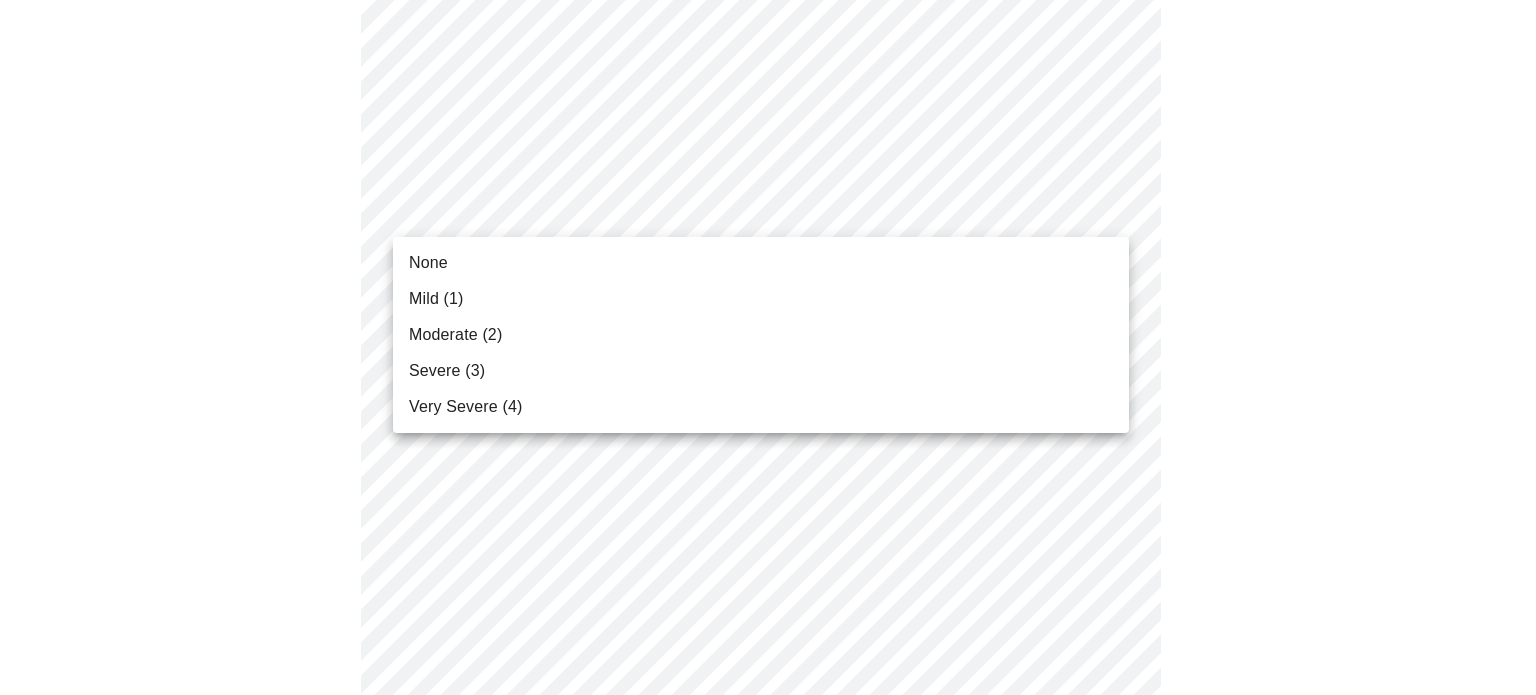 click on "Moderate (2)" at bounding box center (455, 335) 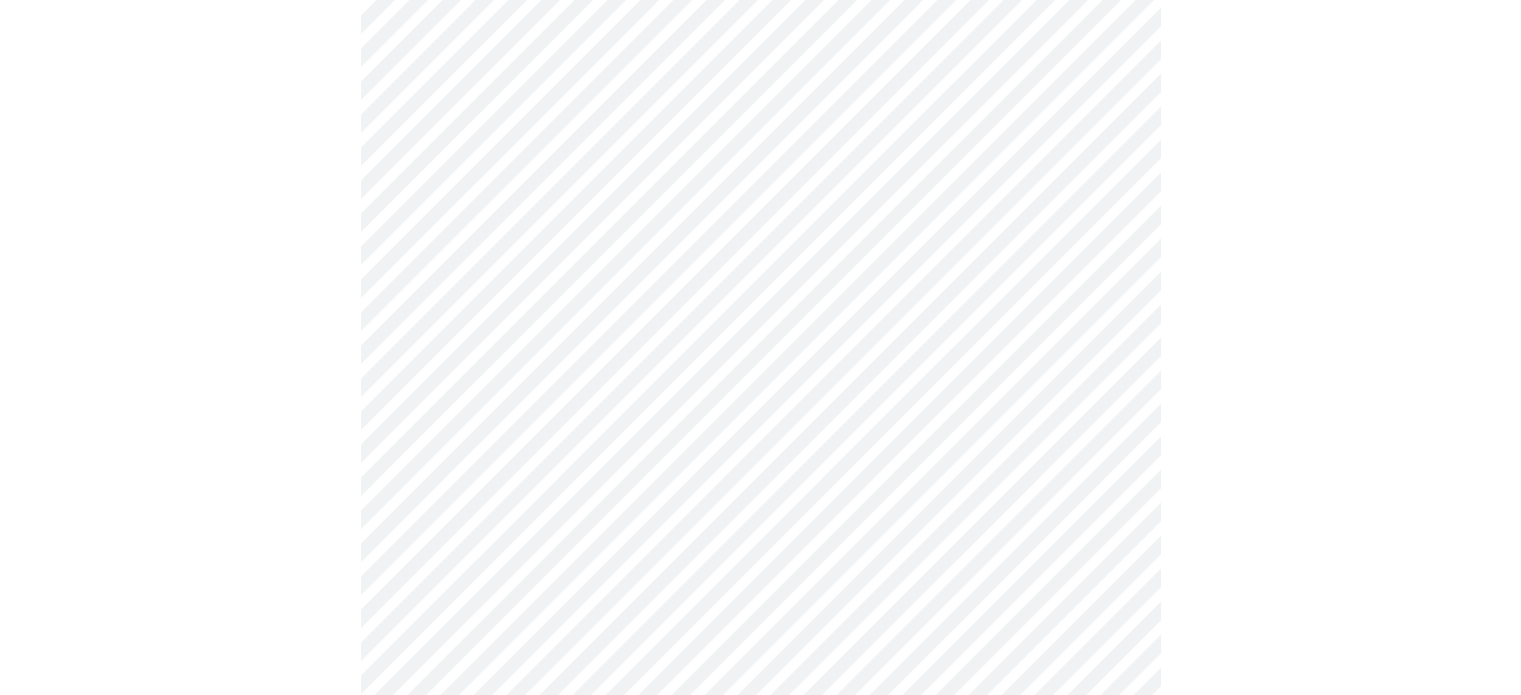 click on "MyMenopauseRx Appointments Messaging Labs Uploads Medications Community Refer a Friend Hi [PERSON_NAME]   Intake Questions for [DATE] 10:00am-10:20am 3  /  13 Settings Billing Invoices Log out" at bounding box center (760, 581) 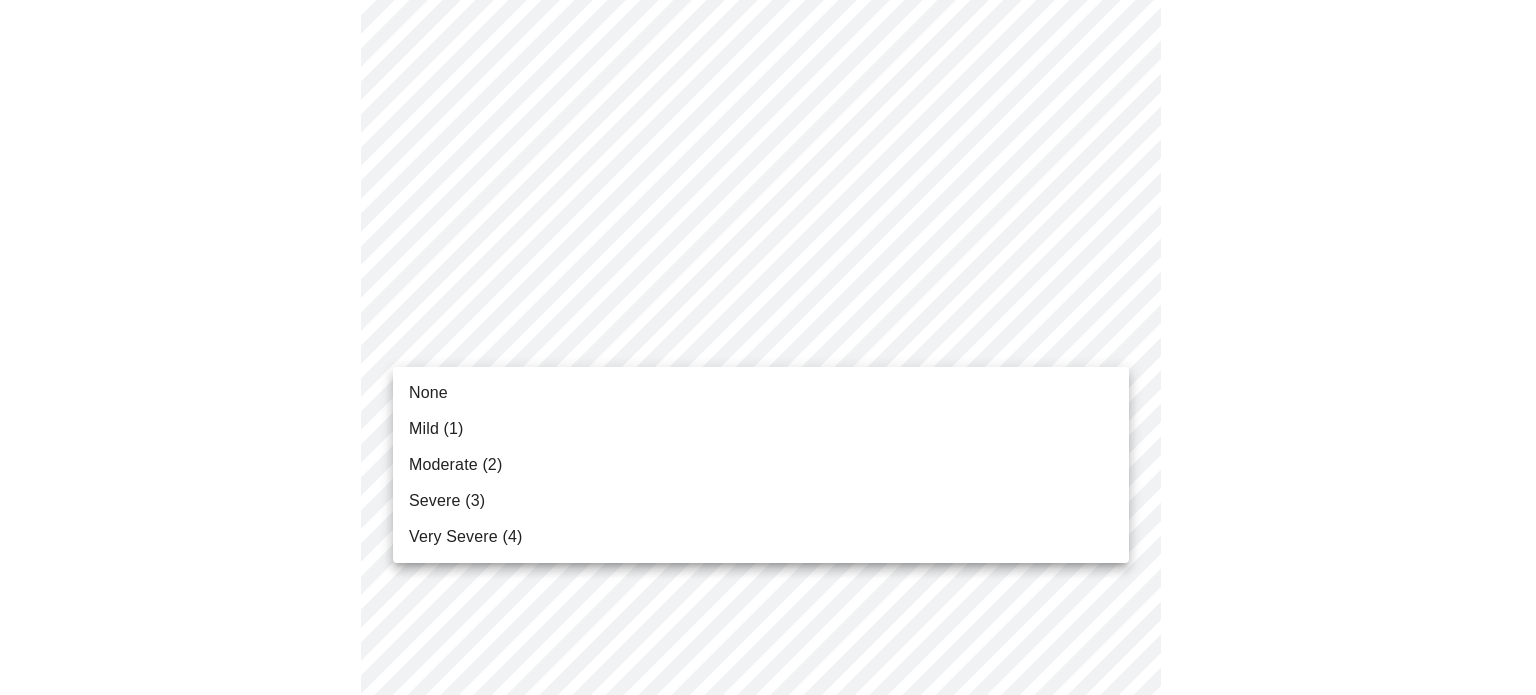 click on "Severe (3)" at bounding box center (447, 501) 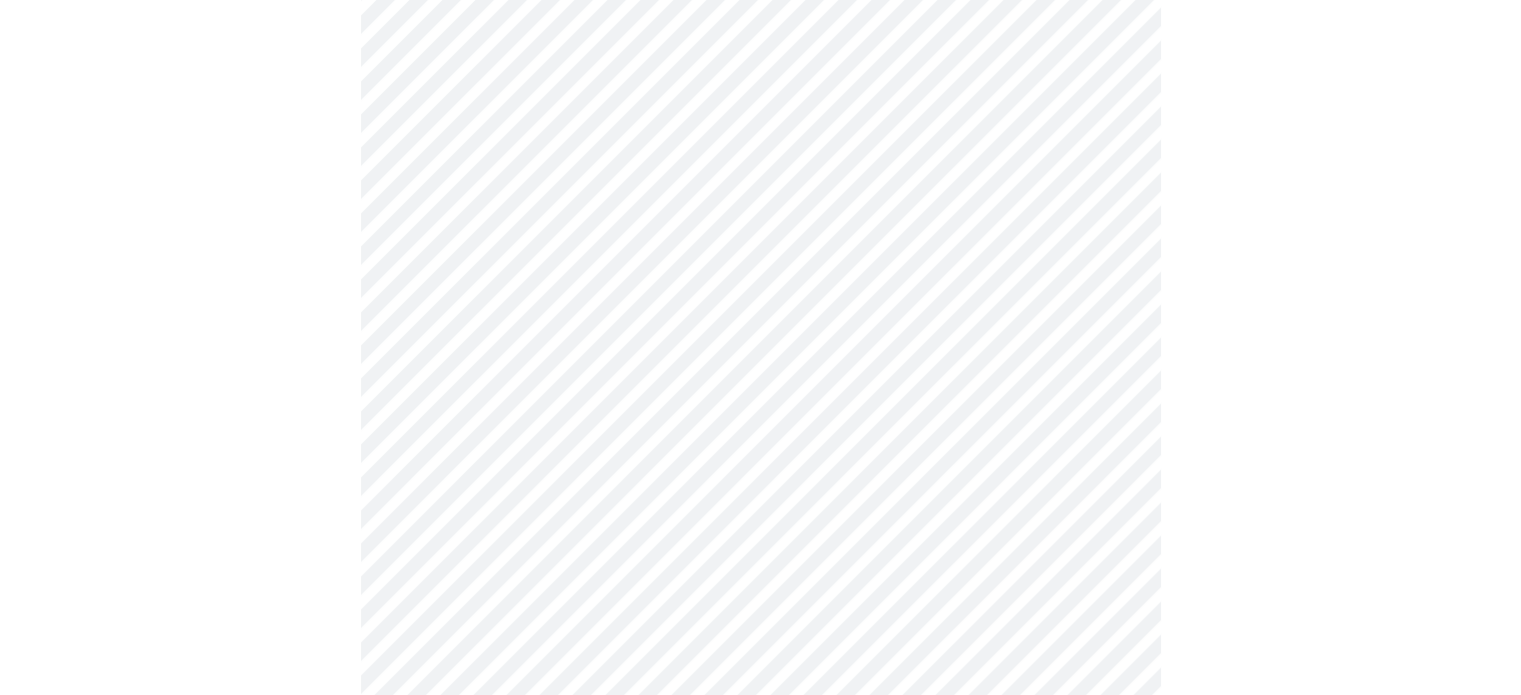 scroll, scrollTop: 900, scrollLeft: 0, axis: vertical 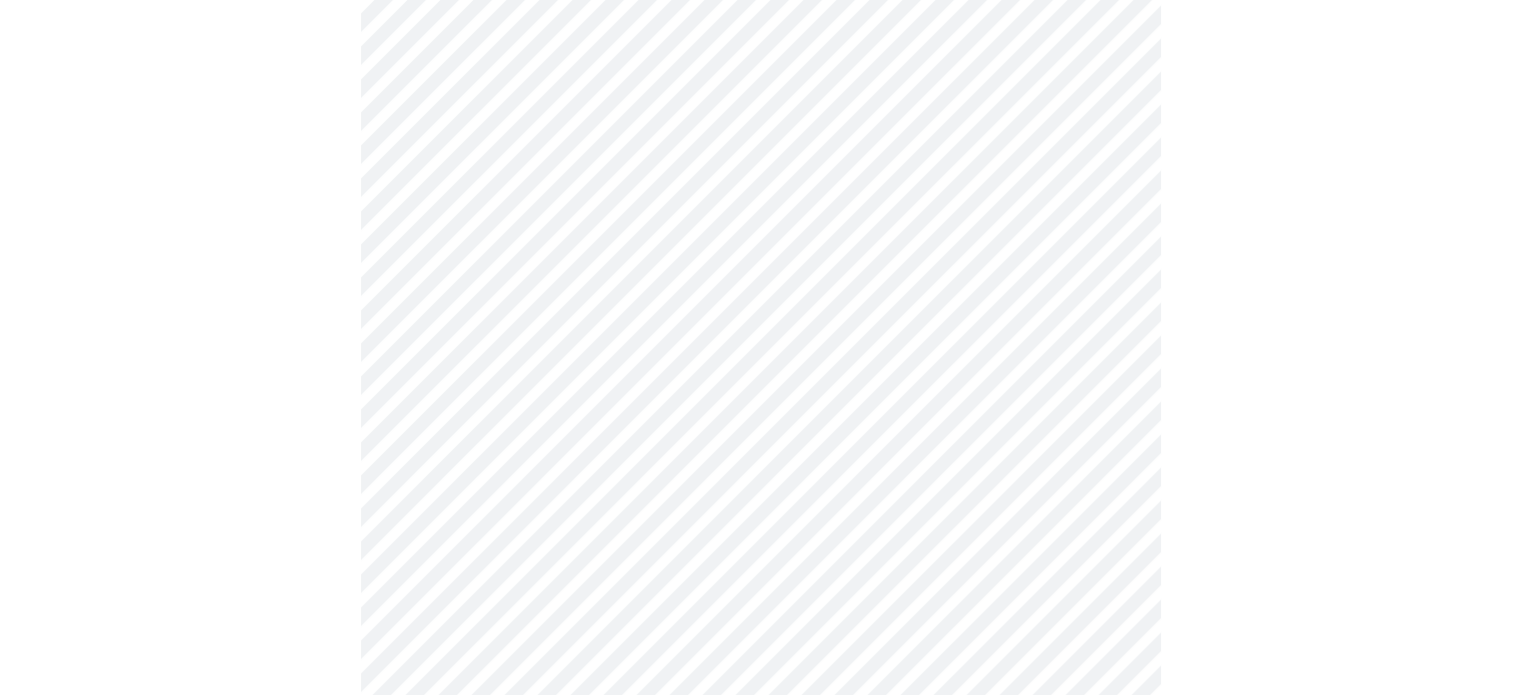 click on "MyMenopauseRx Appointments Messaging Labs Uploads Medications Community Refer a Friend Hi [PERSON_NAME]   Intake Questions for [DATE] 10:00am-10:20am 3  /  13 Settings Billing Invoices Log out" at bounding box center (760, 367) 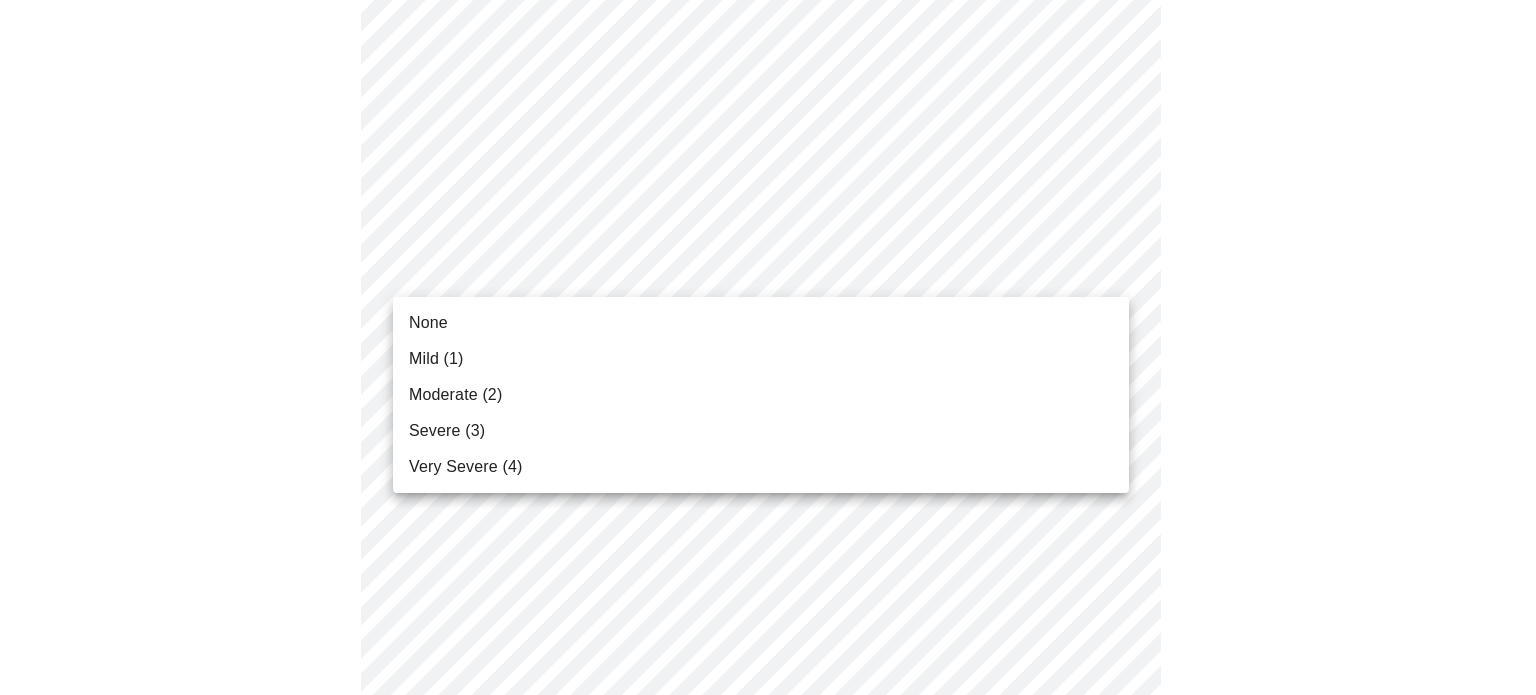 click on "Moderate (2)" at bounding box center (455, 395) 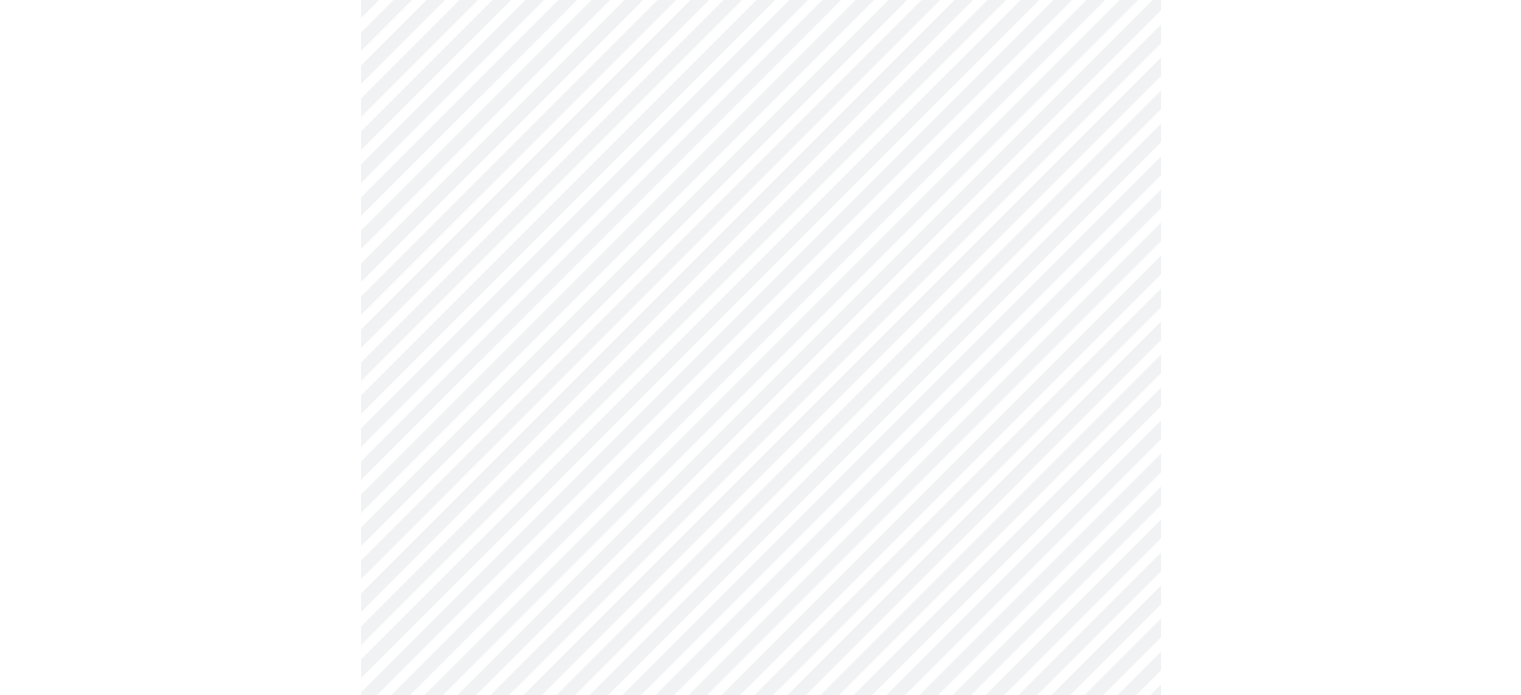 scroll, scrollTop: 1100, scrollLeft: 0, axis: vertical 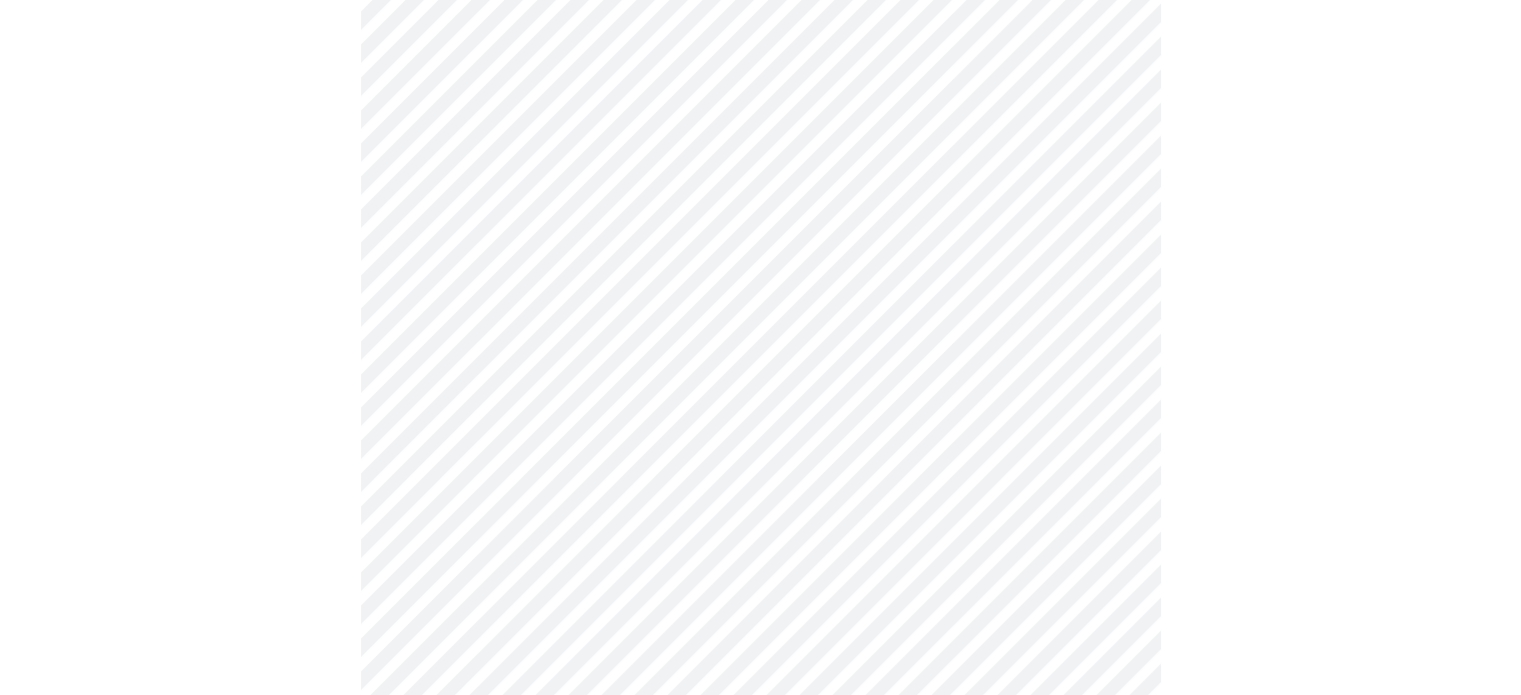 click on "MyMenopauseRx Appointments Messaging Labs Uploads Medications Community Refer a Friend Hi [PERSON_NAME]   Intake Questions for [DATE] 10:00am-10:20am 3  /  13 Settings Billing Invoices Log out" at bounding box center (760, 153) 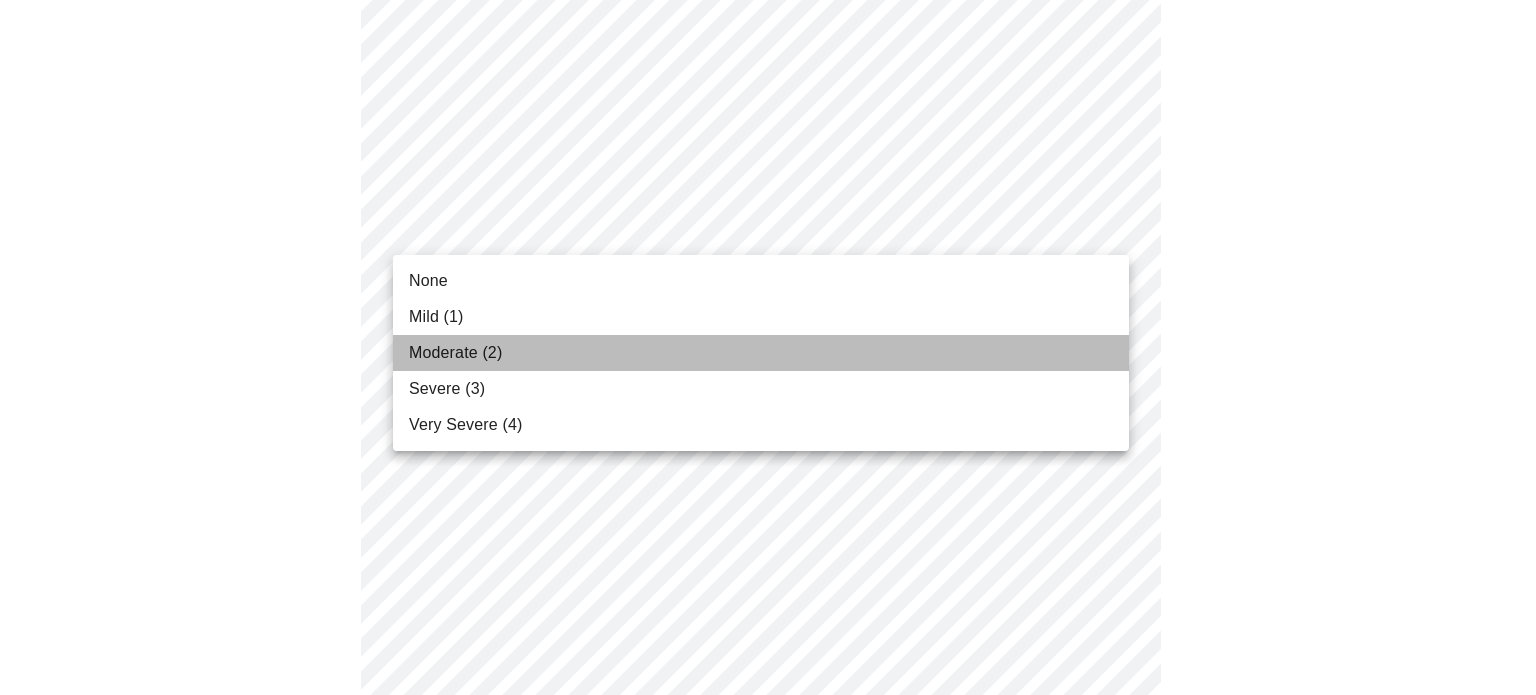 click on "Moderate (2)" at bounding box center (455, 353) 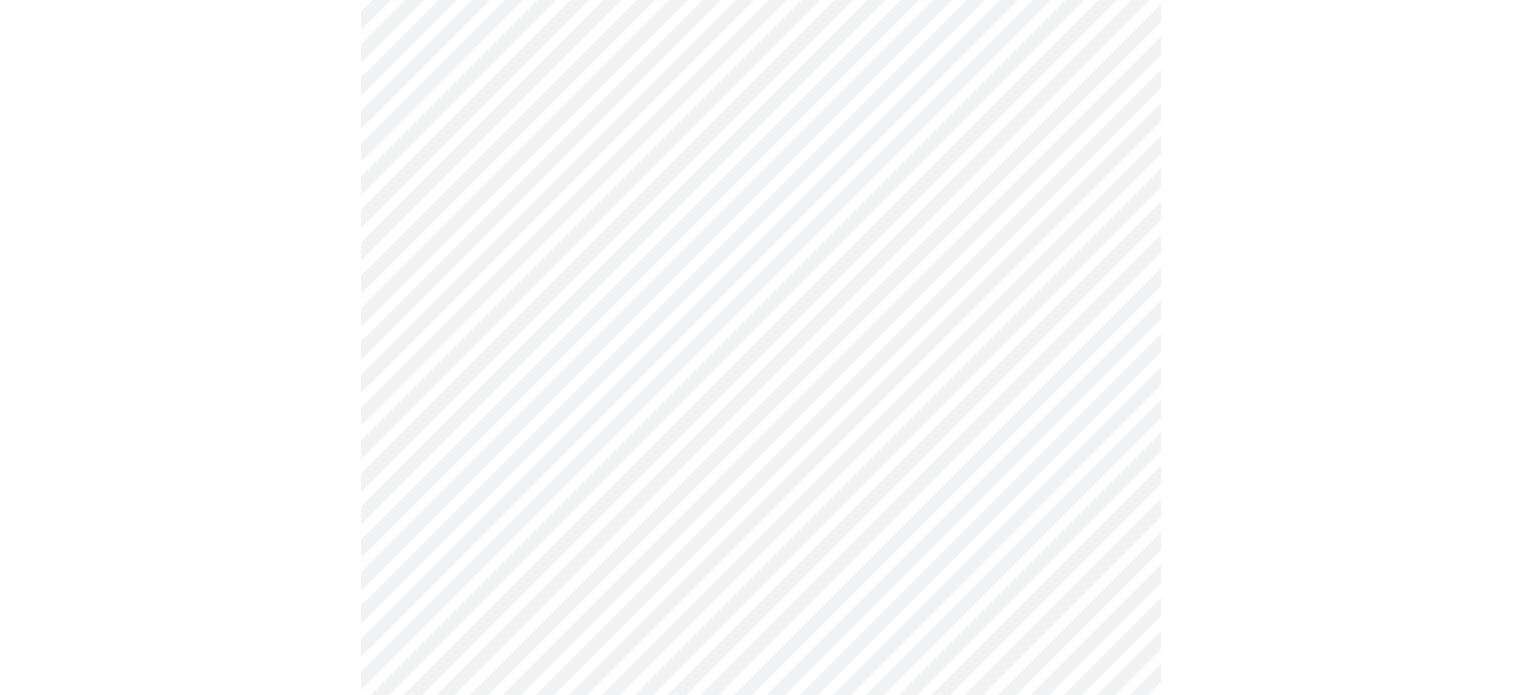 click on "MyMenopauseRx Appointments Messaging Labs Uploads Medications Community Refer a Friend Hi [PERSON_NAME]   Intake Questions for [DATE] 10:00am-10:20am 3  /  13 Settings Billing Invoices Log out" at bounding box center [760, 139] 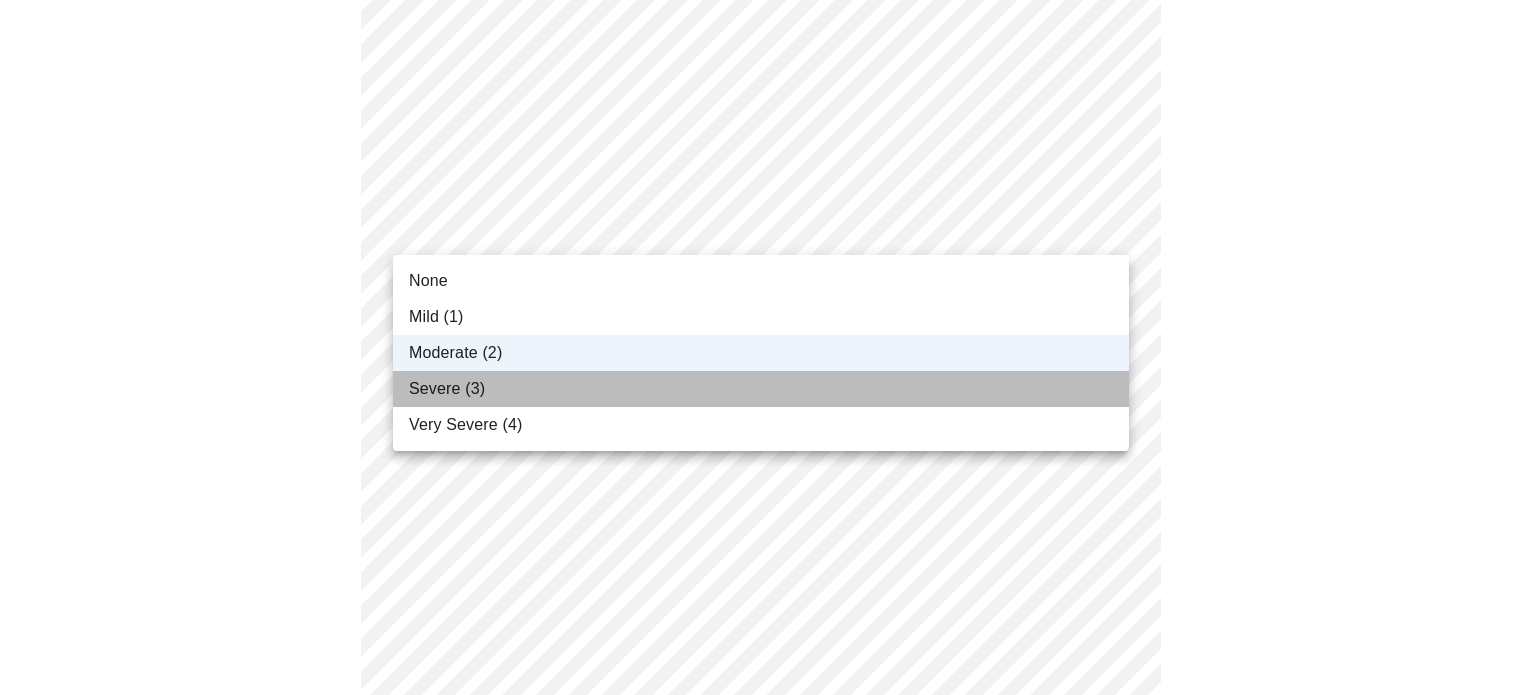 click on "Severe (3)" at bounding box center [447, 389] 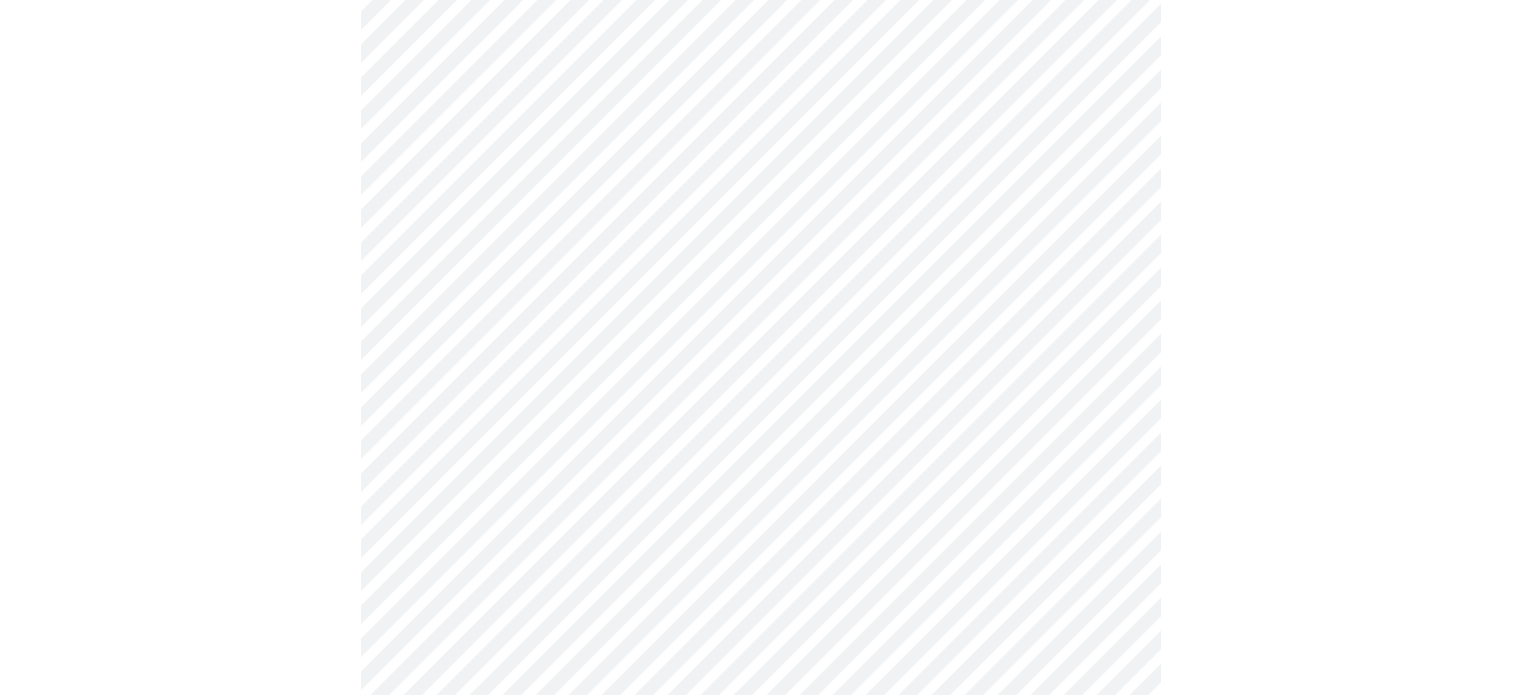 click on "MyMenopauseRx Appointments Messaging Labs Uploads Medications Community Refer a Friend Hi [PERSON_NAME]   Intake Questions for [DATE] 10:00am-10:20am 3  /  13 Settings Billing Invoices Log out" at bounding box center [760, 139] 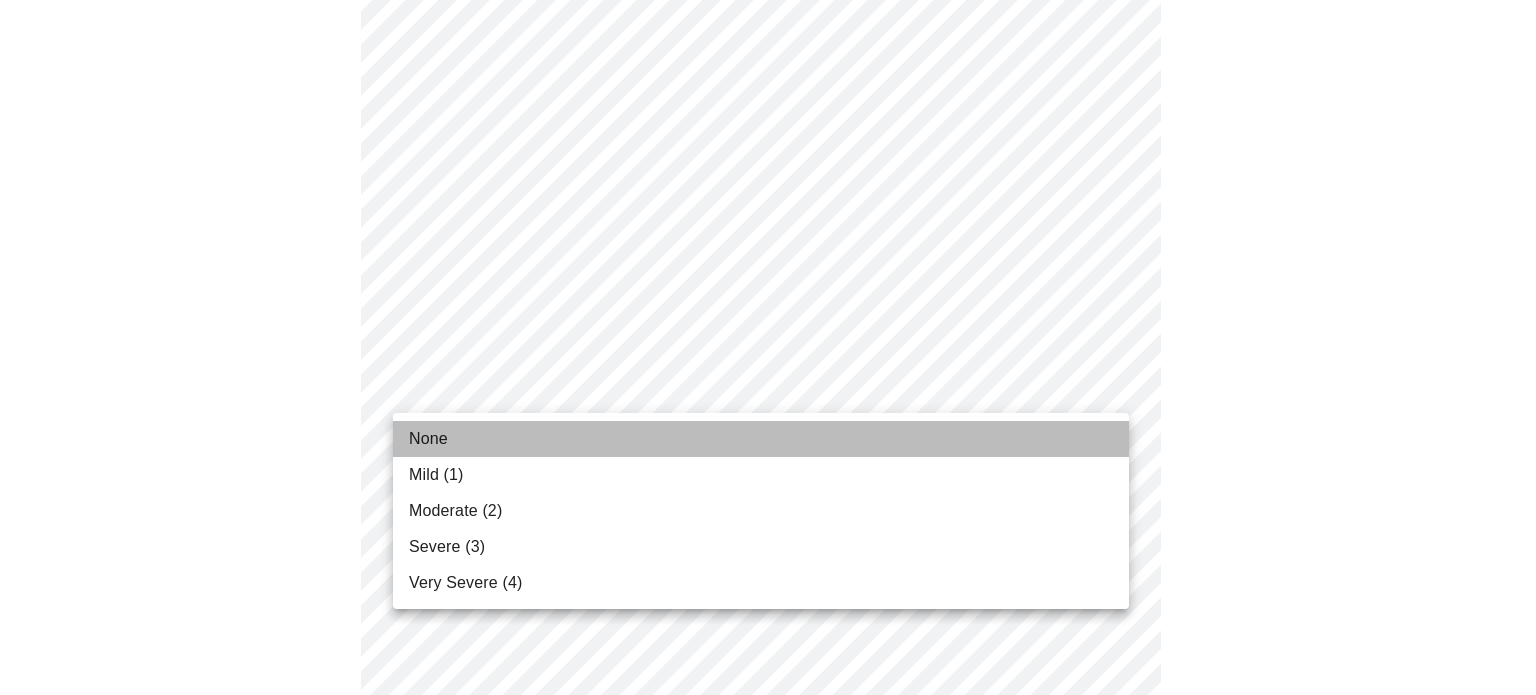 click on "None" at bounding box center [428, 439] 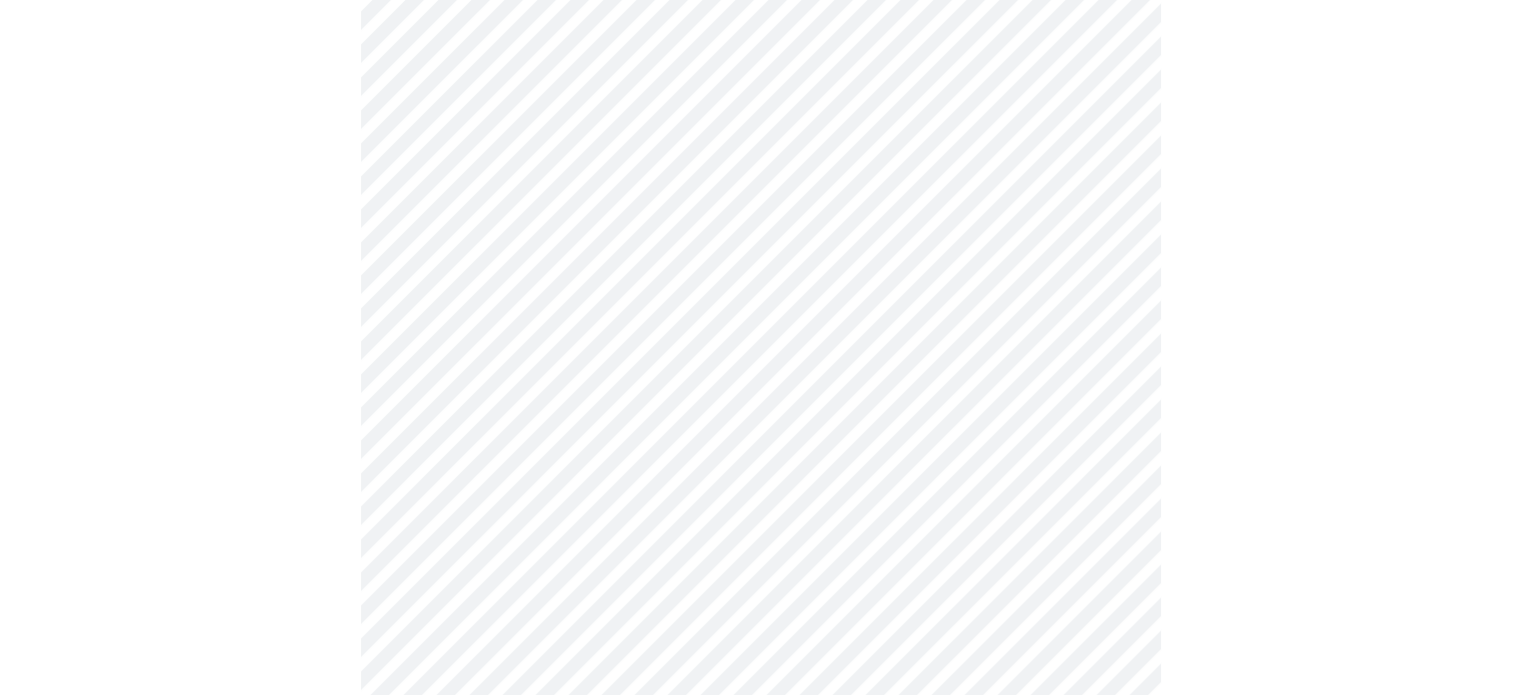 scroll, scrollTop: 1300, scrollLeft: 0, axis: vertical 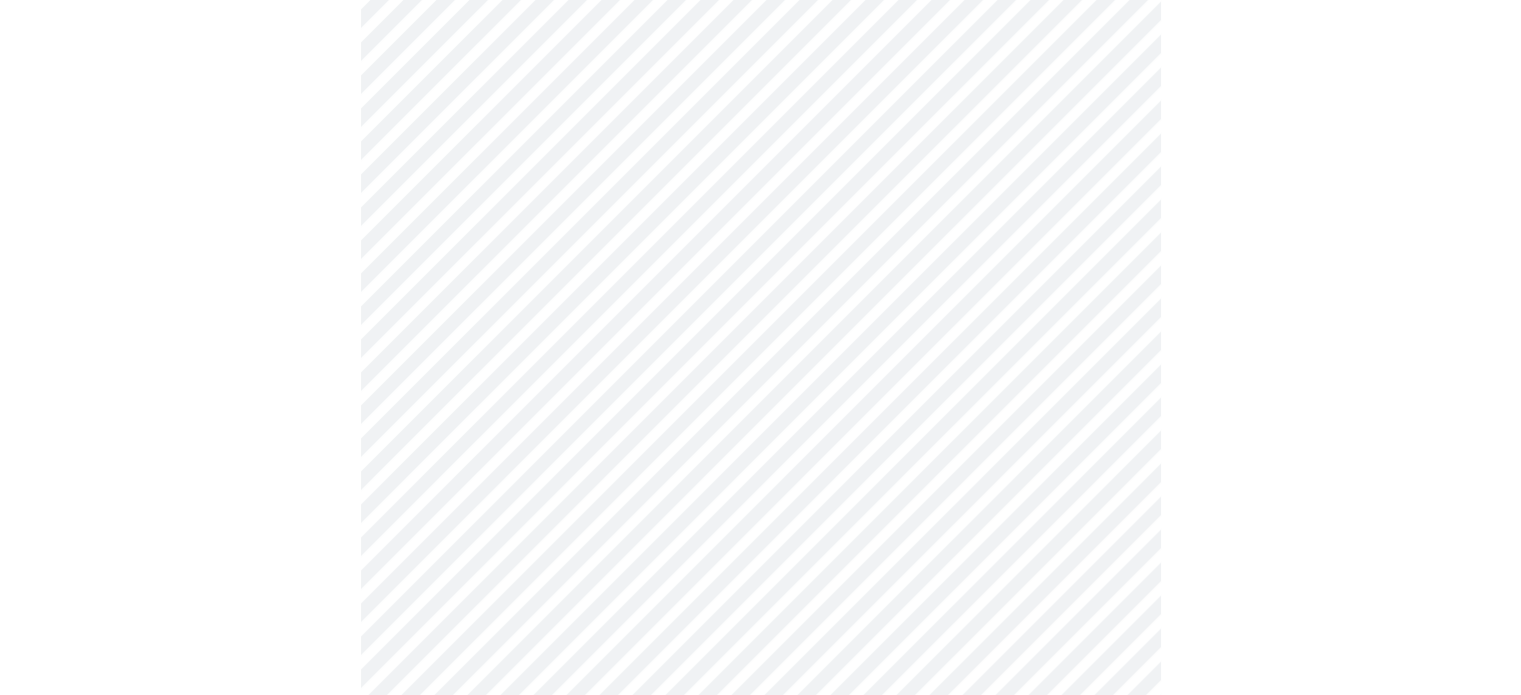click on "MyMenopauseRx Appointments Messaging Labs Uploads Medications Community Refer a Friend Hi [PERSON_NAME]   Intake Questions for [DATE] 10:00am-10:20am 3  /  13 Settings Billing Invoices Log out" at bounding box center [760, -75] 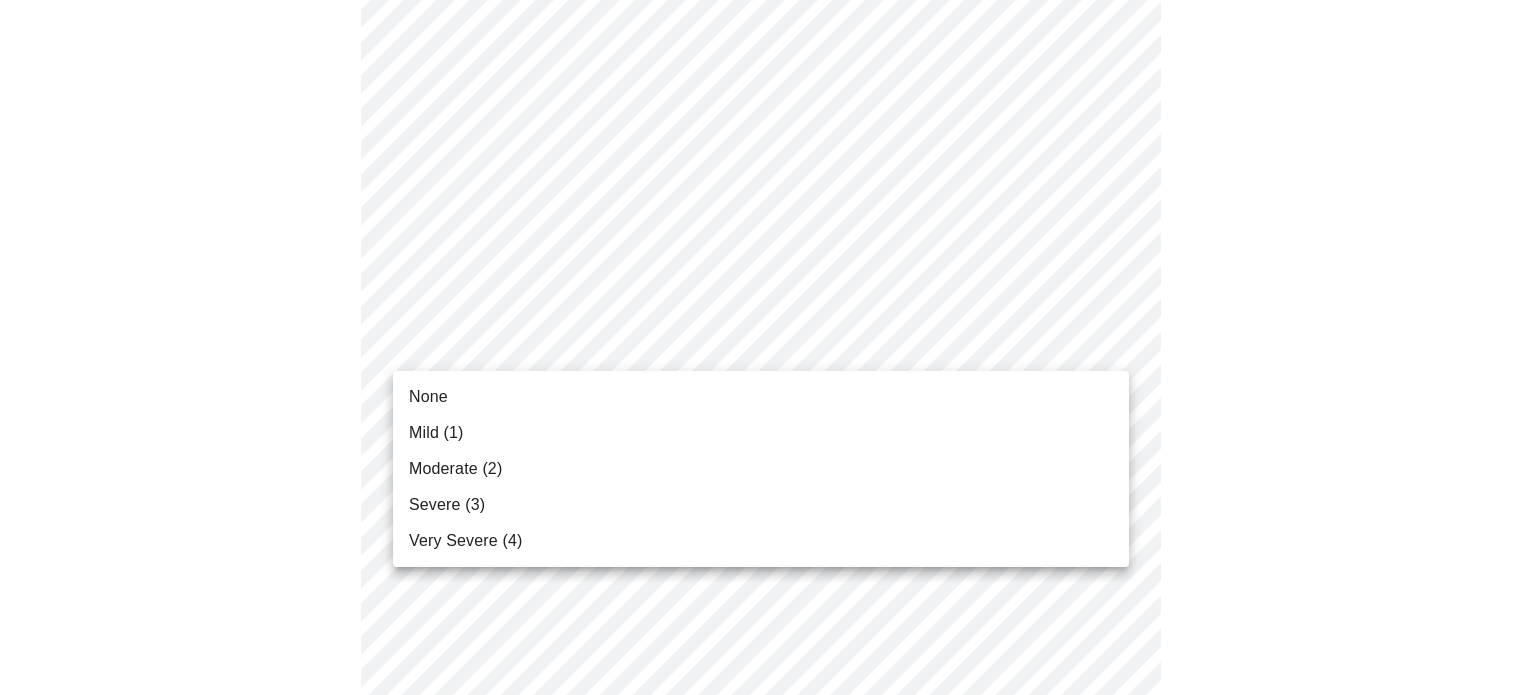 click on "None" at bounding box center (428, 397) 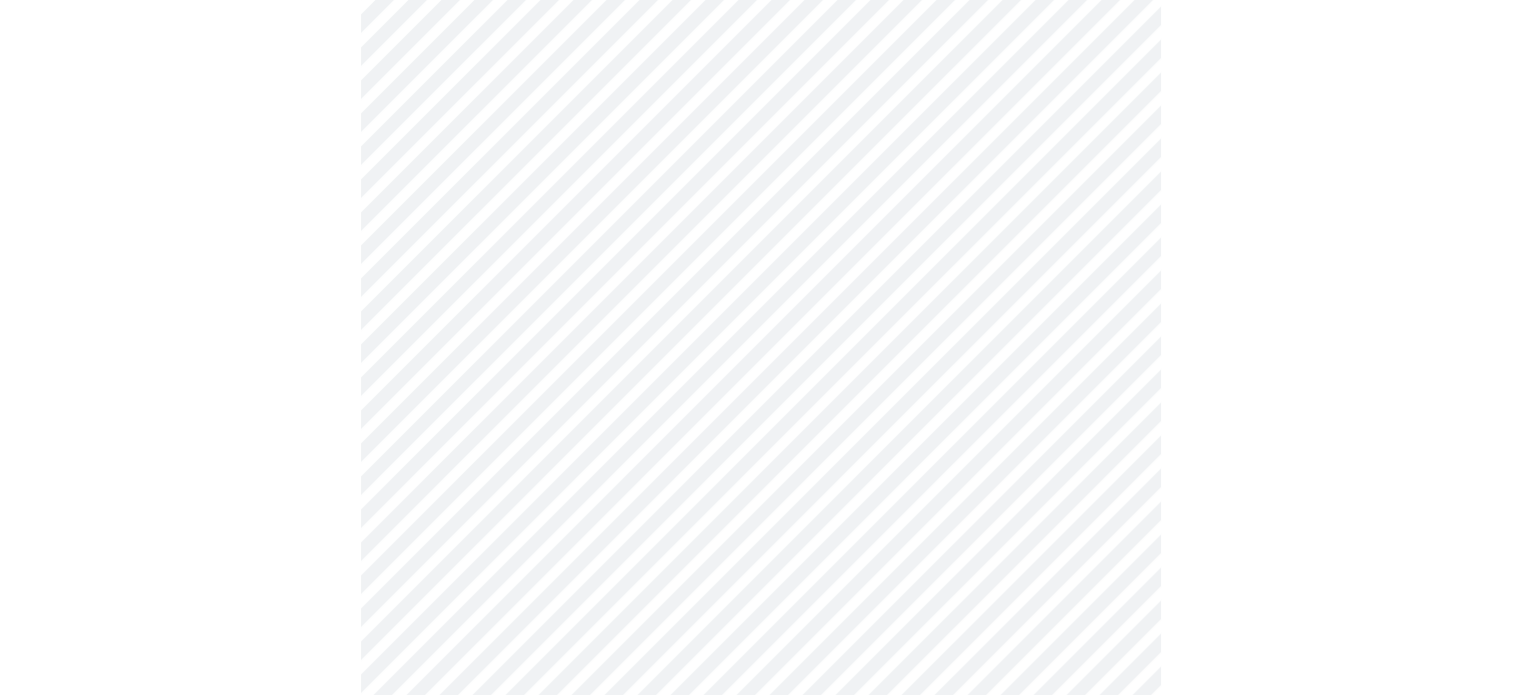 scroll, scrollTop: 1600, scrollLeft: 0, axis: vertical 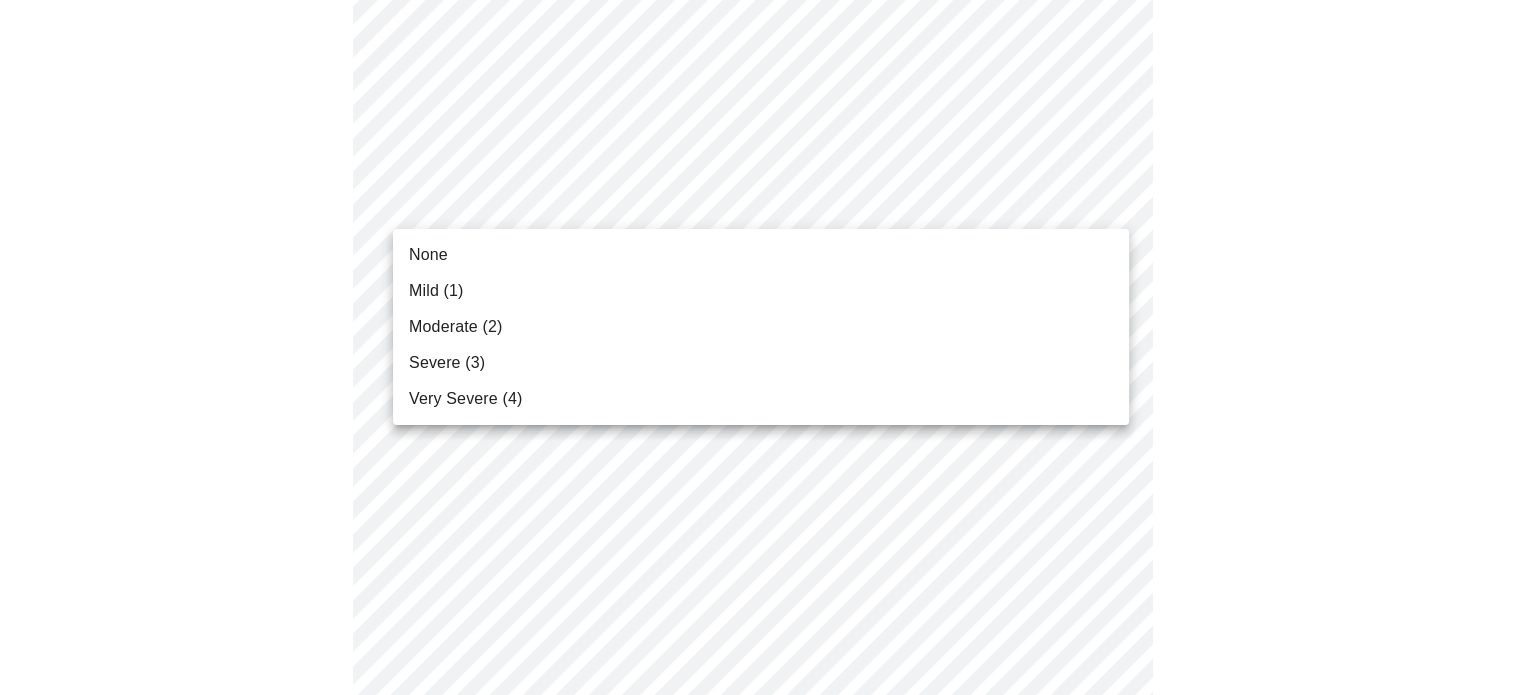 click on "MyMenopauseRx Appointments Messaging Labs Uploads Medications Community Refer a Friend Hi [PERSON_NAME]   Intake Questions for [DATE] 10:00am-10:20am 3  /  13 Settings Billing Invoices Log out None Mild (1) Moderate (2) Severe (3) Very Severe (4)" at bounding box center (760, -389) 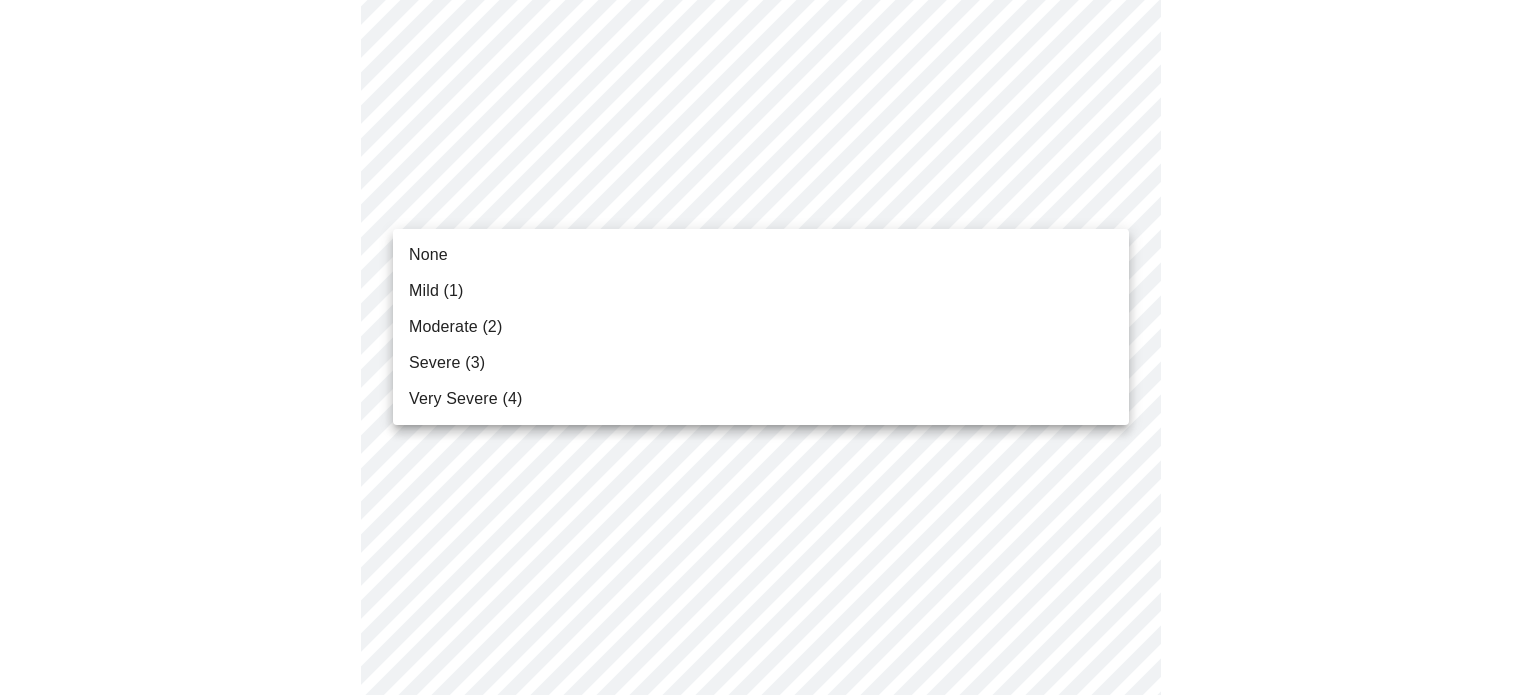 click on "Mild (1)" at bounding box center [436, 291] 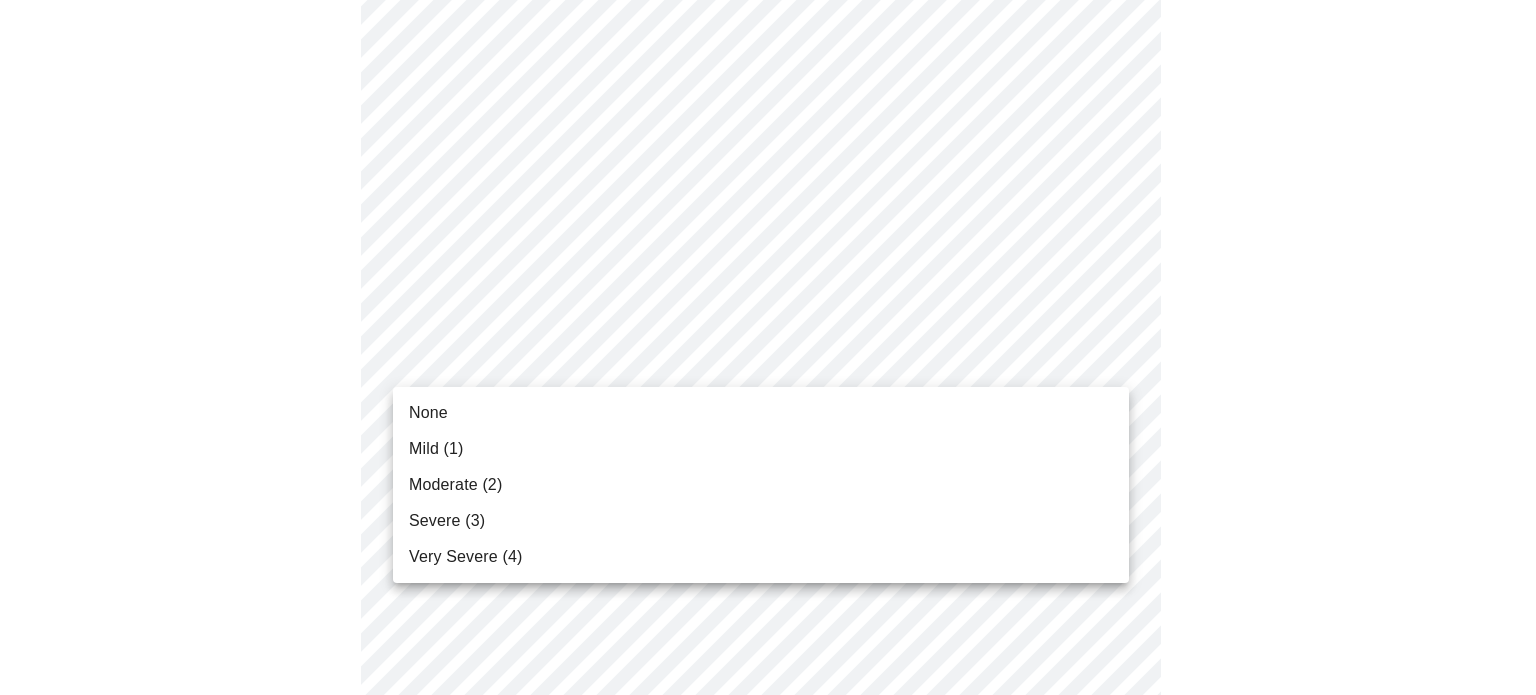 click on "MyMenopauseRx Appointments Messaging Labs Uploads Medications Community Refer a Friend Hi [PERSON_NAME]   Intake Questions for [DATE] 10:00am-10:20am 3  /  13 Settings Billing Invoices Log out None Mild (1) Moderate (2) Severe (3) Very Severe (4)" at bounding box center [768, -403] 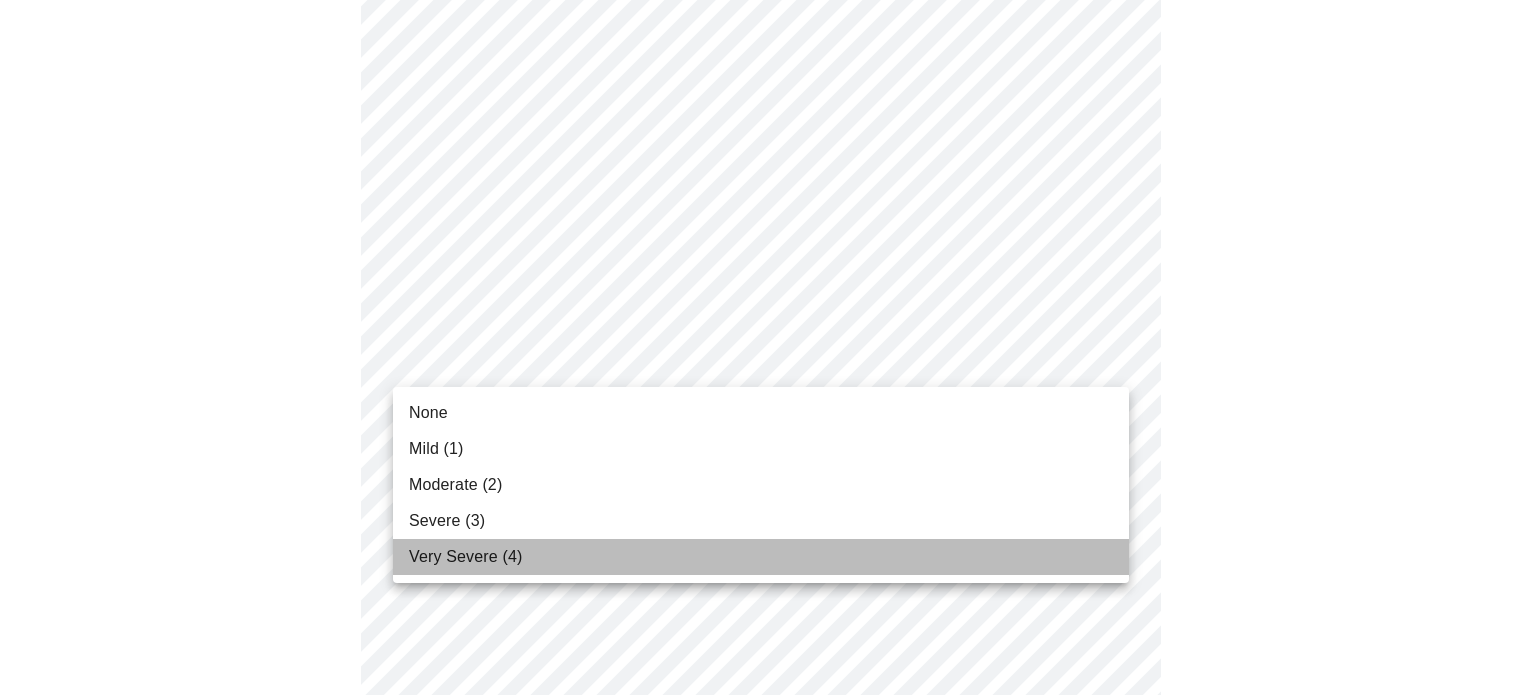 click on "Very Severe (4)" at bounding box center [465, 557] 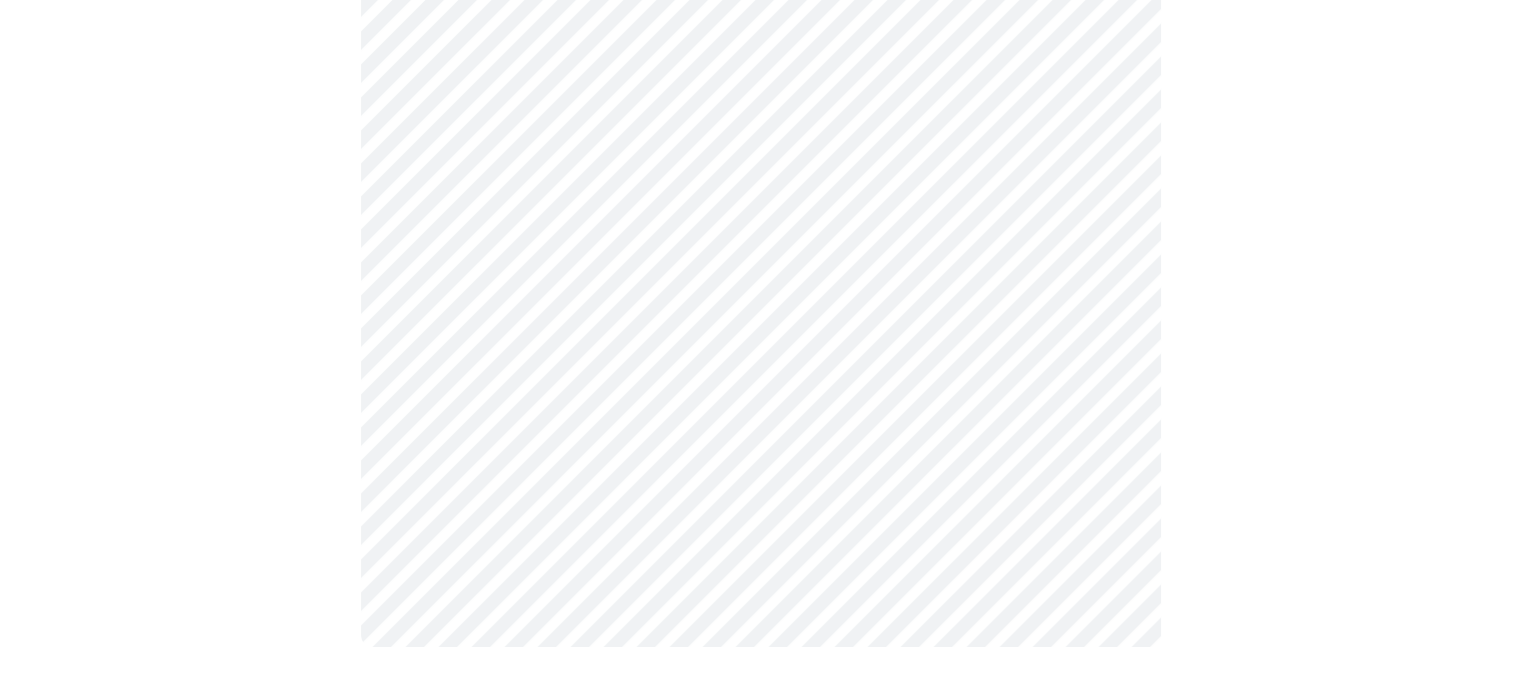 scroll, scrollTop: 0, scrollLeft: 0, axis: both 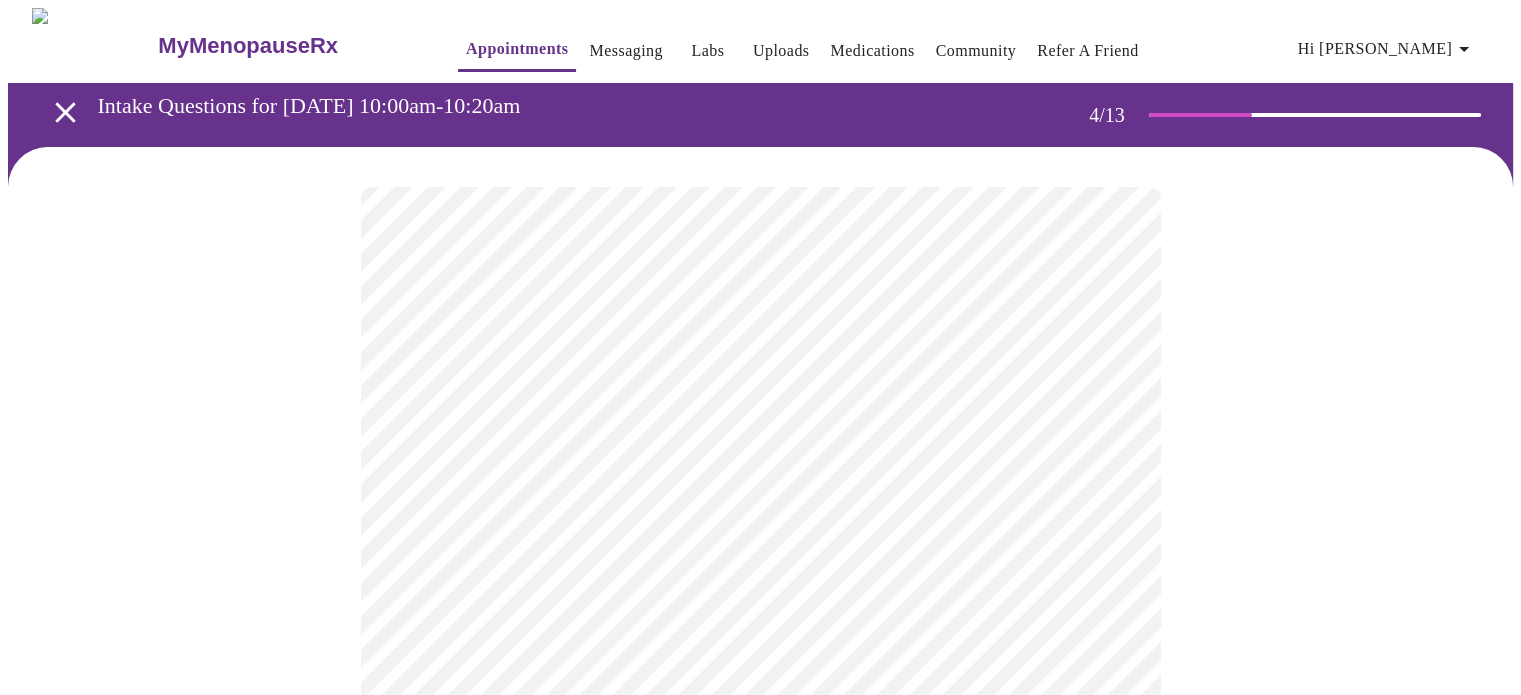 click at bounding box center (760, 1023) 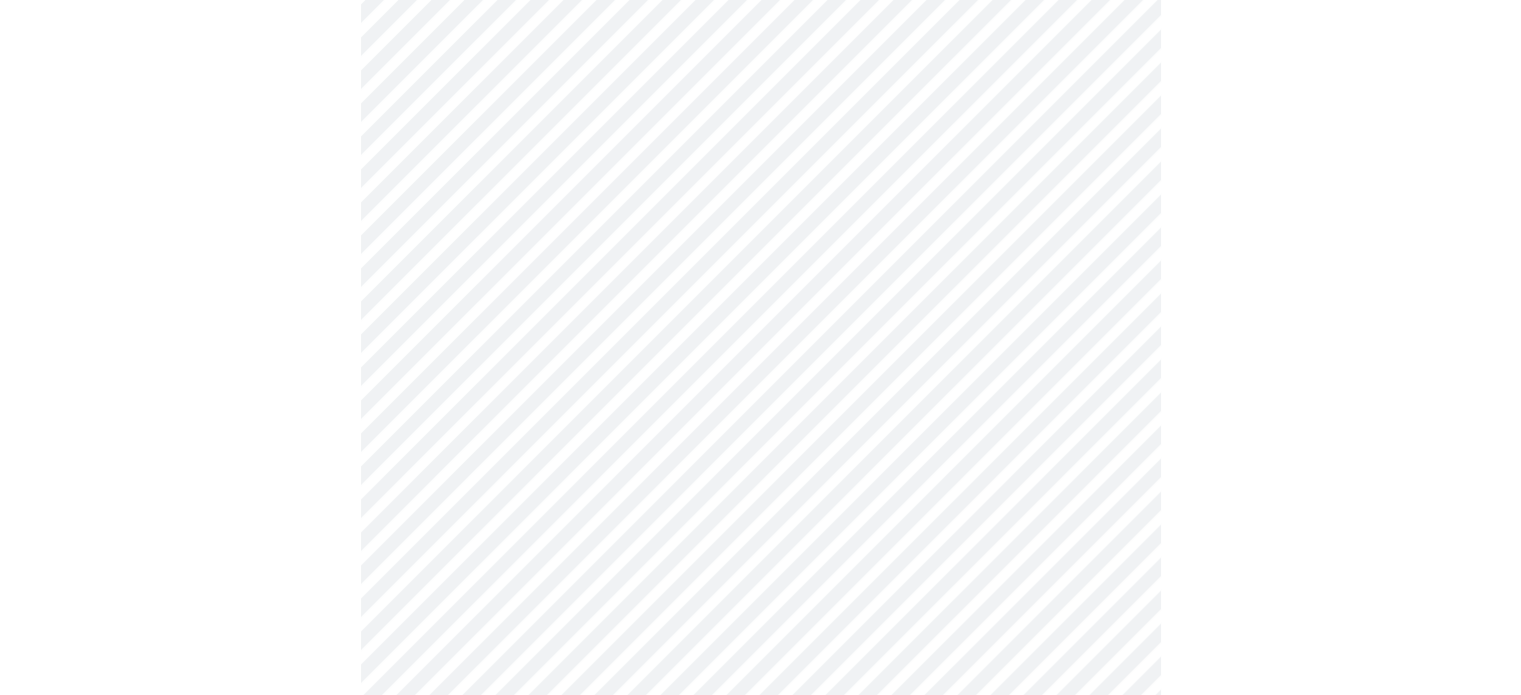 scroll, scrollTop: 900, scrollLeft: 0, axis: vertical 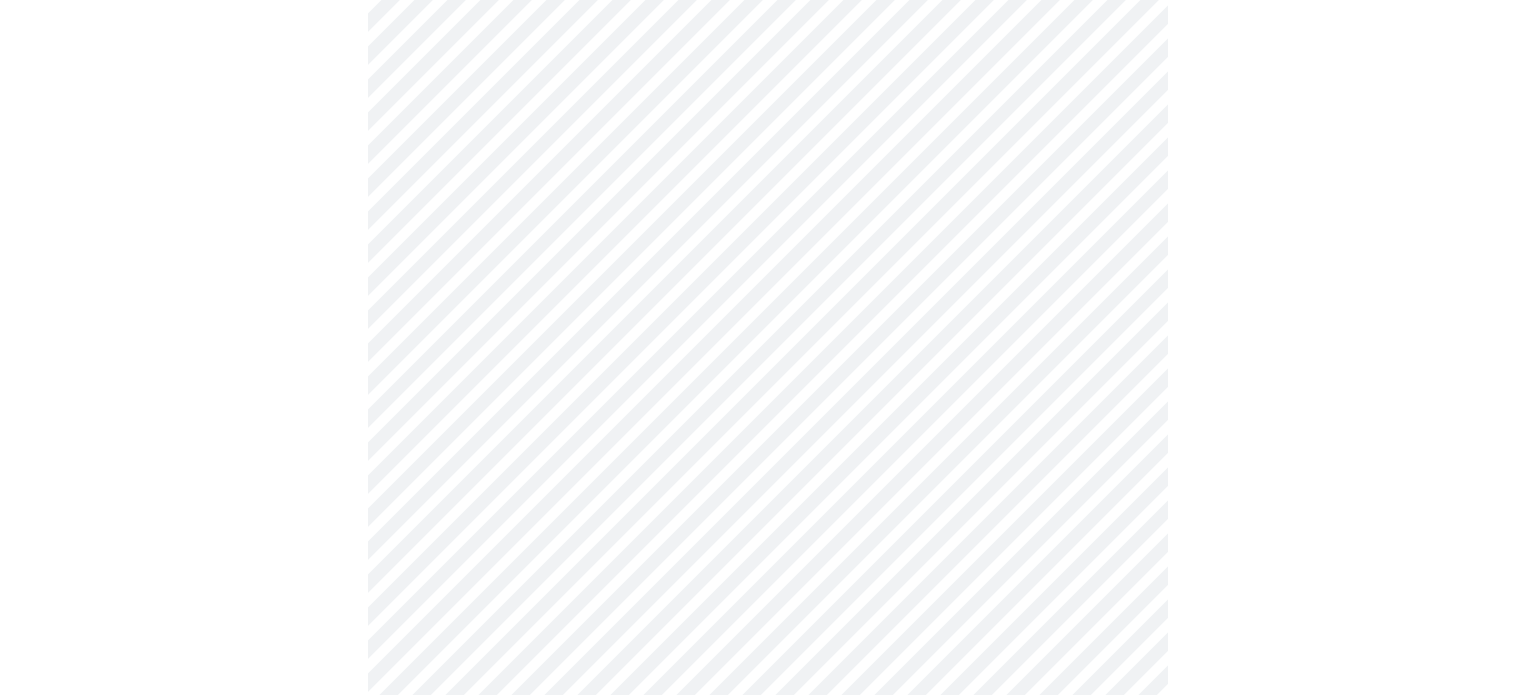 click on "MyMenopauseRx Appointments Messaging Labs Uploads Medications Community Refer a Friend Hi [PERSON_NAME]   Intake Questions for [DATE] 10:00am-10:20am 4  /  13 Settings Billing Invoices Log out" at bounding box center (768, 53) 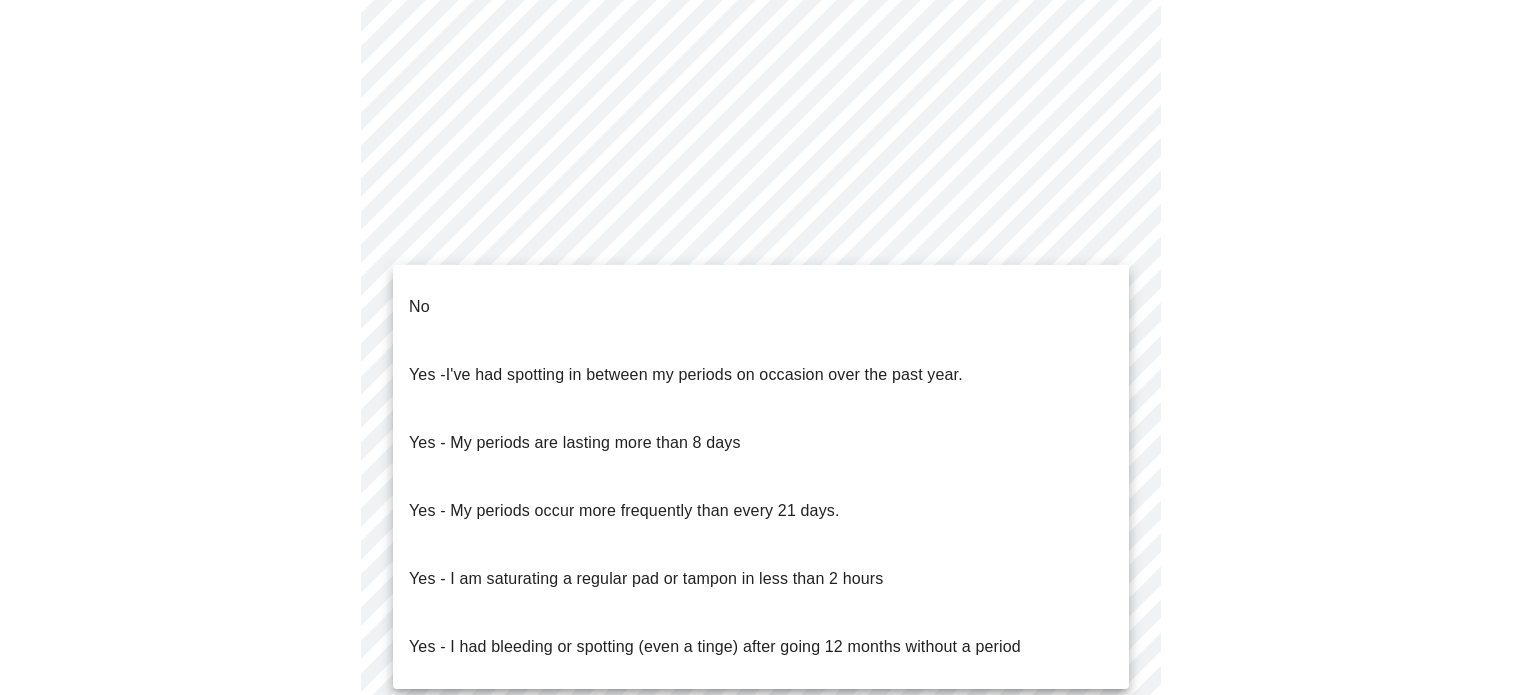 click on "No" at bounding box center [761, 307] 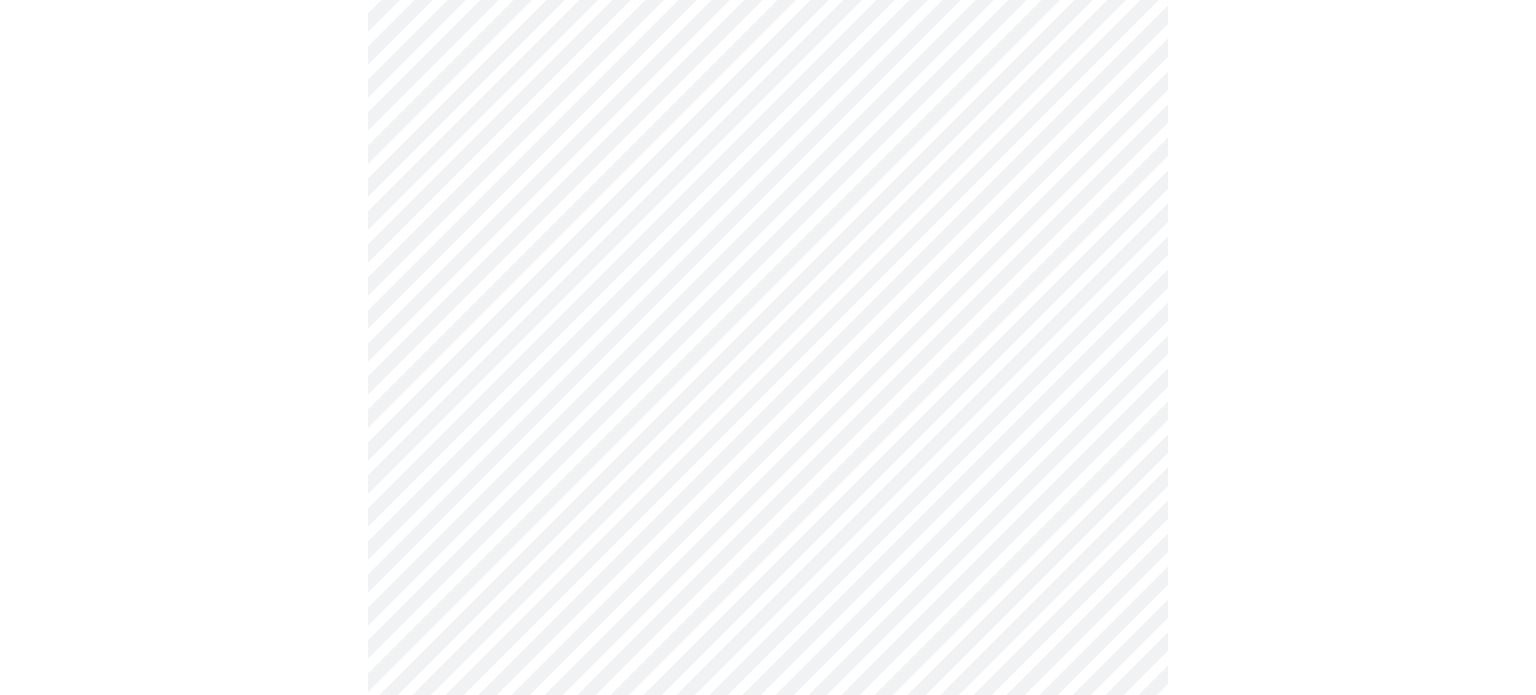 click on "MyMenopauseRx Appointments Messaging Labs Uploads Medications Community Refer a Friend Hi [PERSON_NAME]   Intake Questions for [DATE] 10:00am-10:20am 4  /  13 Settings Billing Invoices Log out" at bounding box center (768, 47) 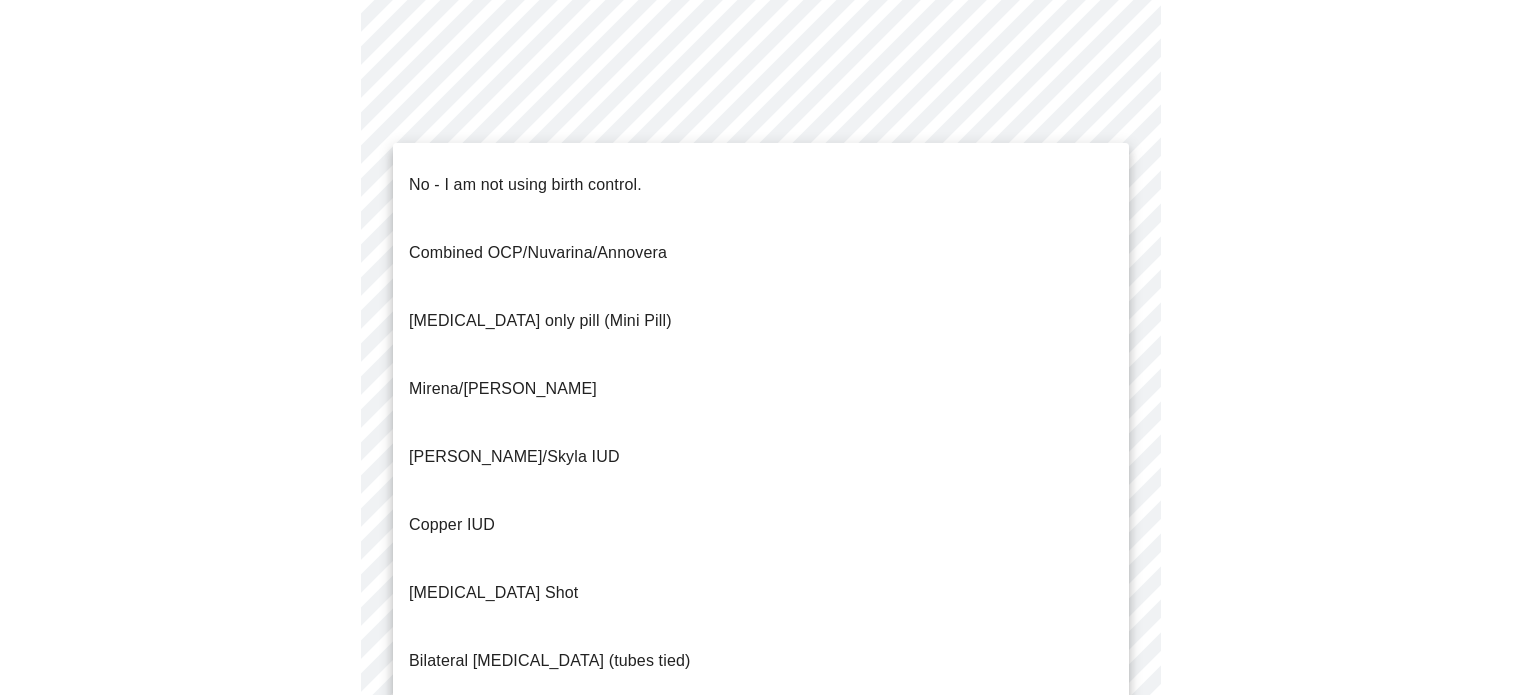 click on "No - I am not using birth control." at bounding box center (525, 185) 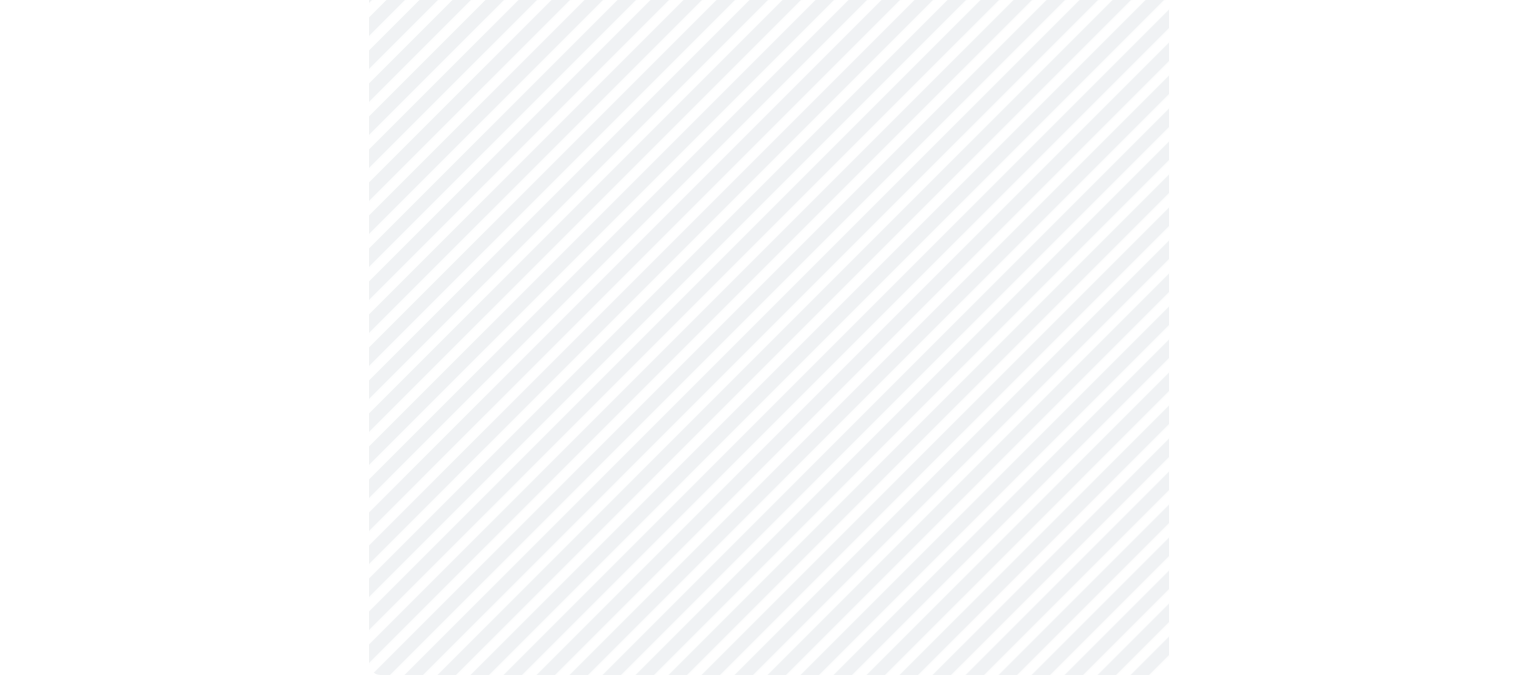 scroll, scrollTop: 1172, scrollLeft: 0, axis: vertical 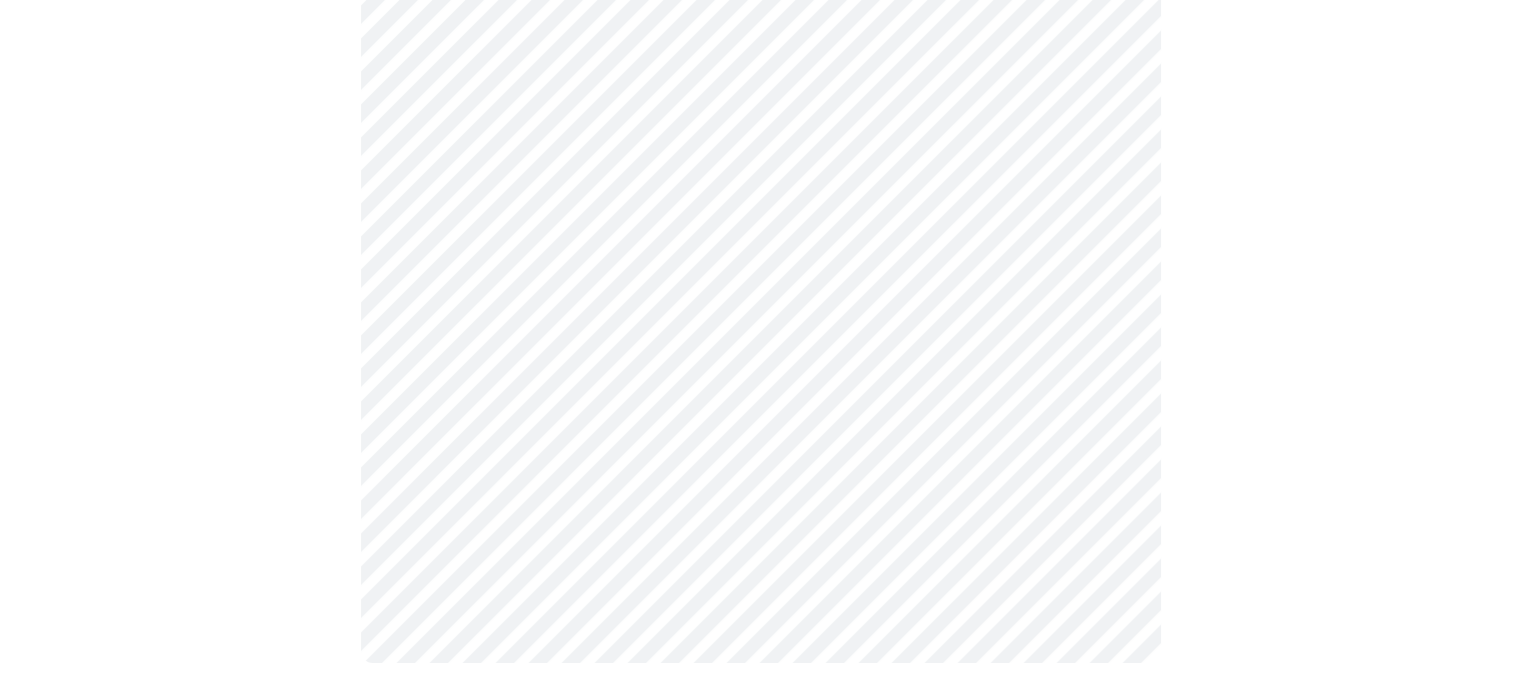 click on "MyMenopauseRx Appointments Messaging Labs Uploads Medications Community Refer a Friend Hi [PERSON_NAME]   Intake Questions for [DATE] 10:00am-10:20am 4  /  13 Settings Billing Invoices Log out" at bounding box center (760, -231) 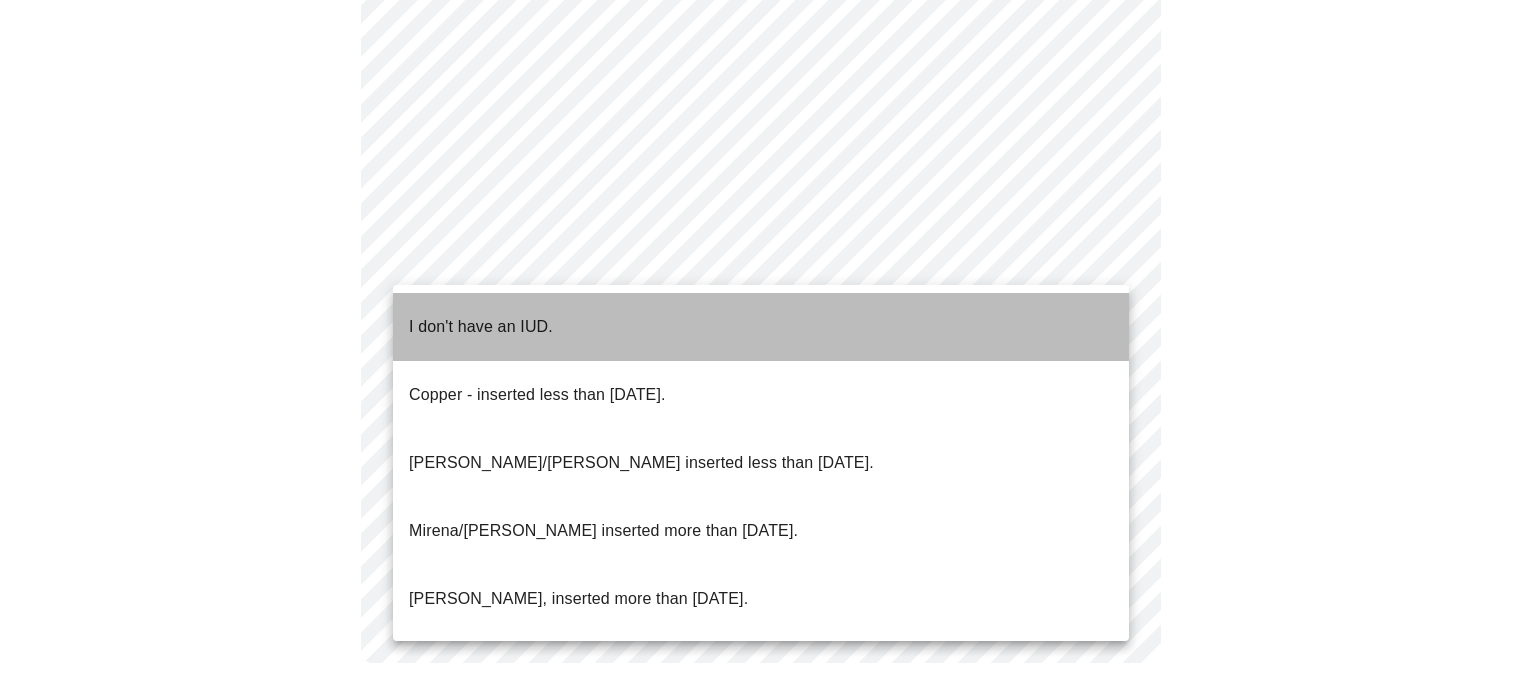 click on "I don't have an IUD." at bounding box center [481, 327] 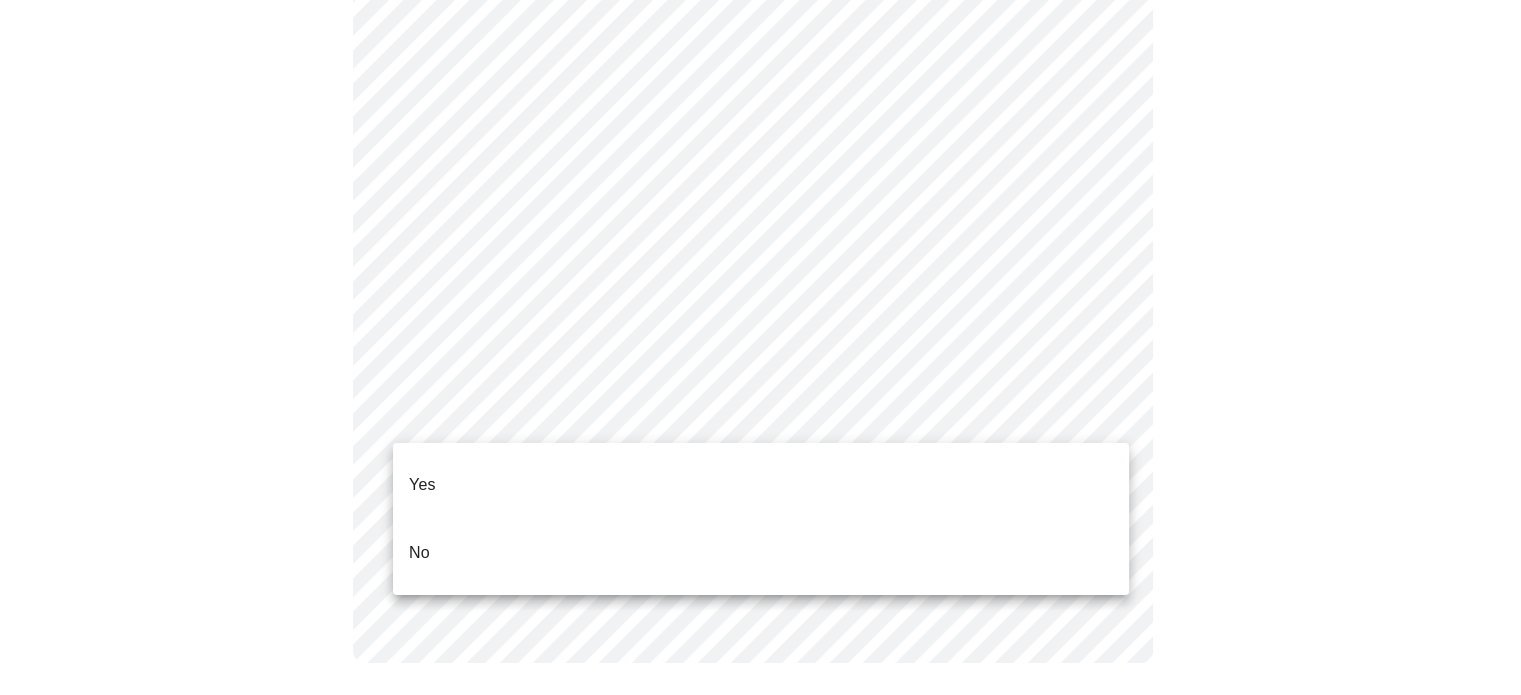 click on "MyMenopauseRx Appointments Messaging Labs Uploads Medications Community Refer a Friend Hi [PERSON_NAME]   Intake Questions for [DATE] 10:00am-10:20am 4  /  13 Settings Billing Invoices Log out Yes
No" at bounding box center [760, -225] 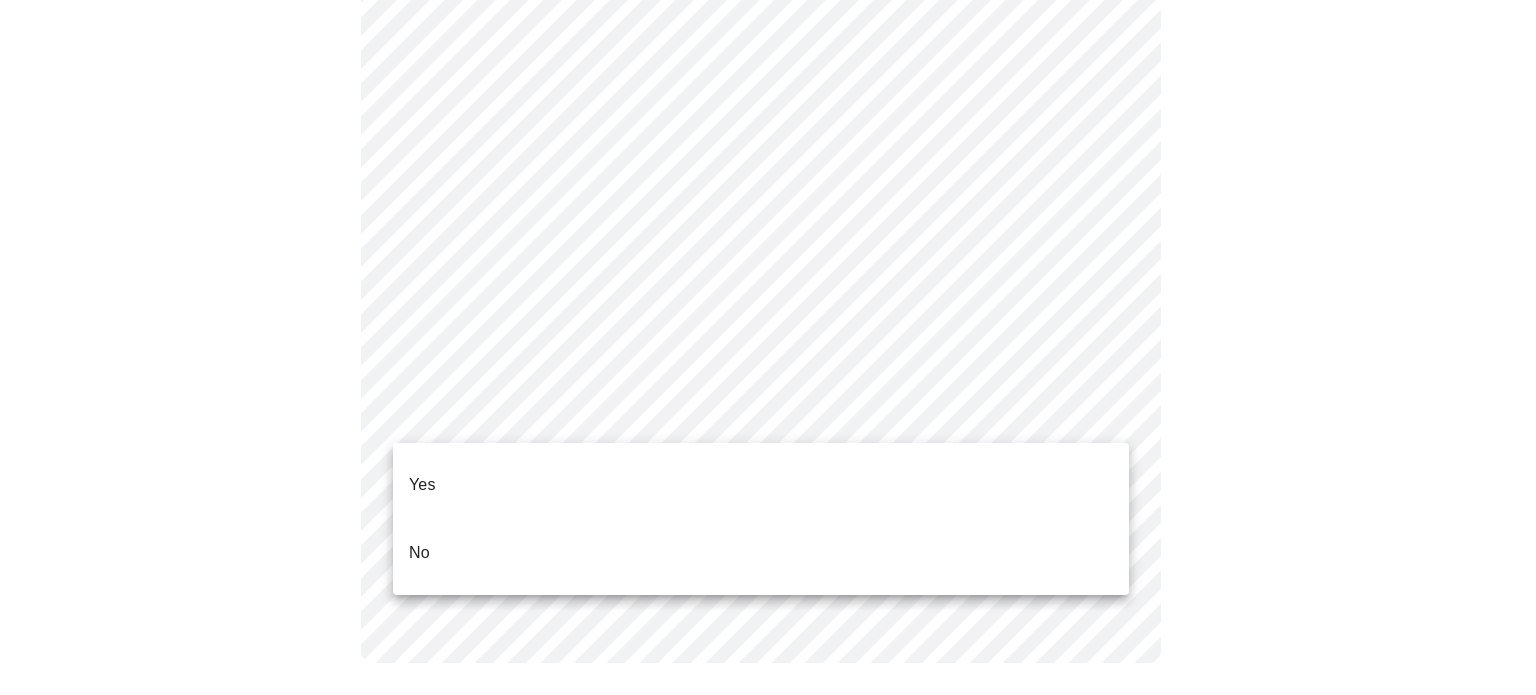 click on "Yes" at bounding box center (761, 485) 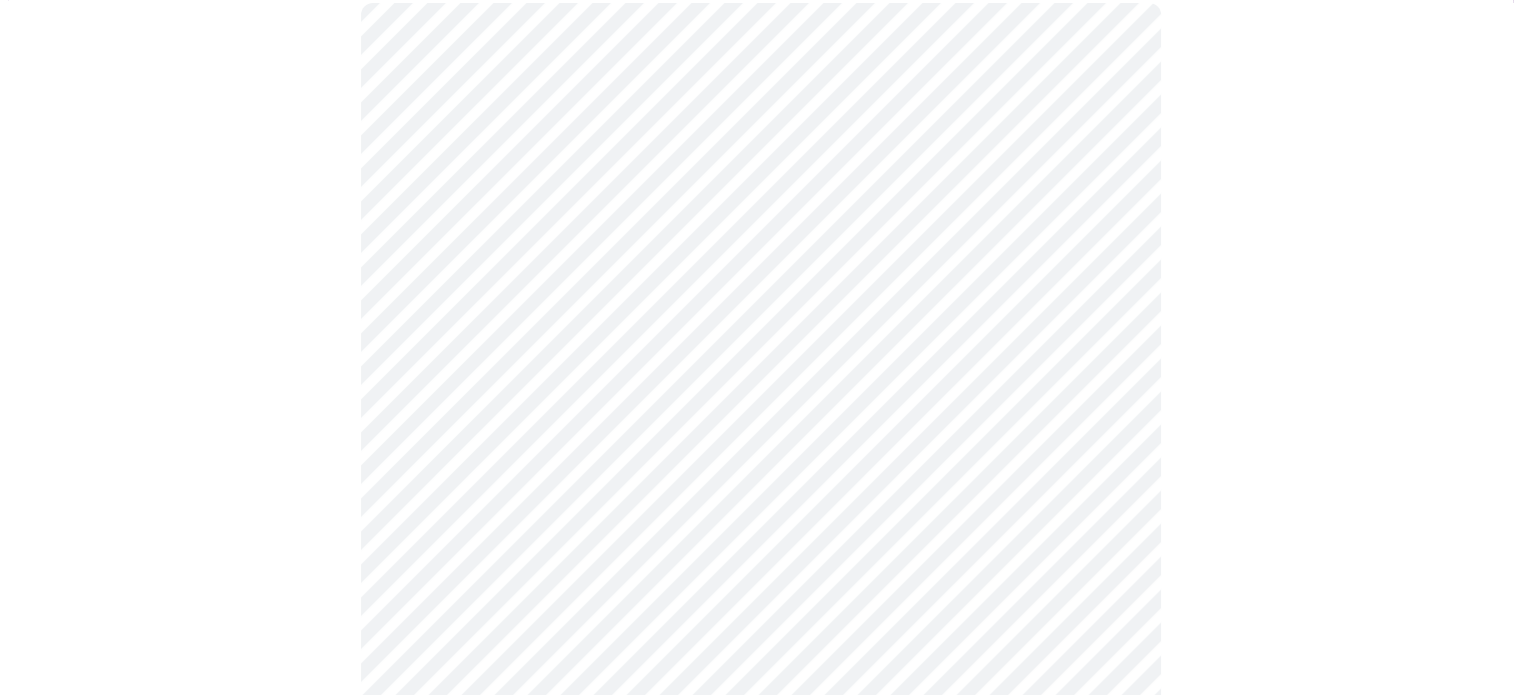 scroll, scrollTop: 200, scrollLeft: 0, axis: vertical 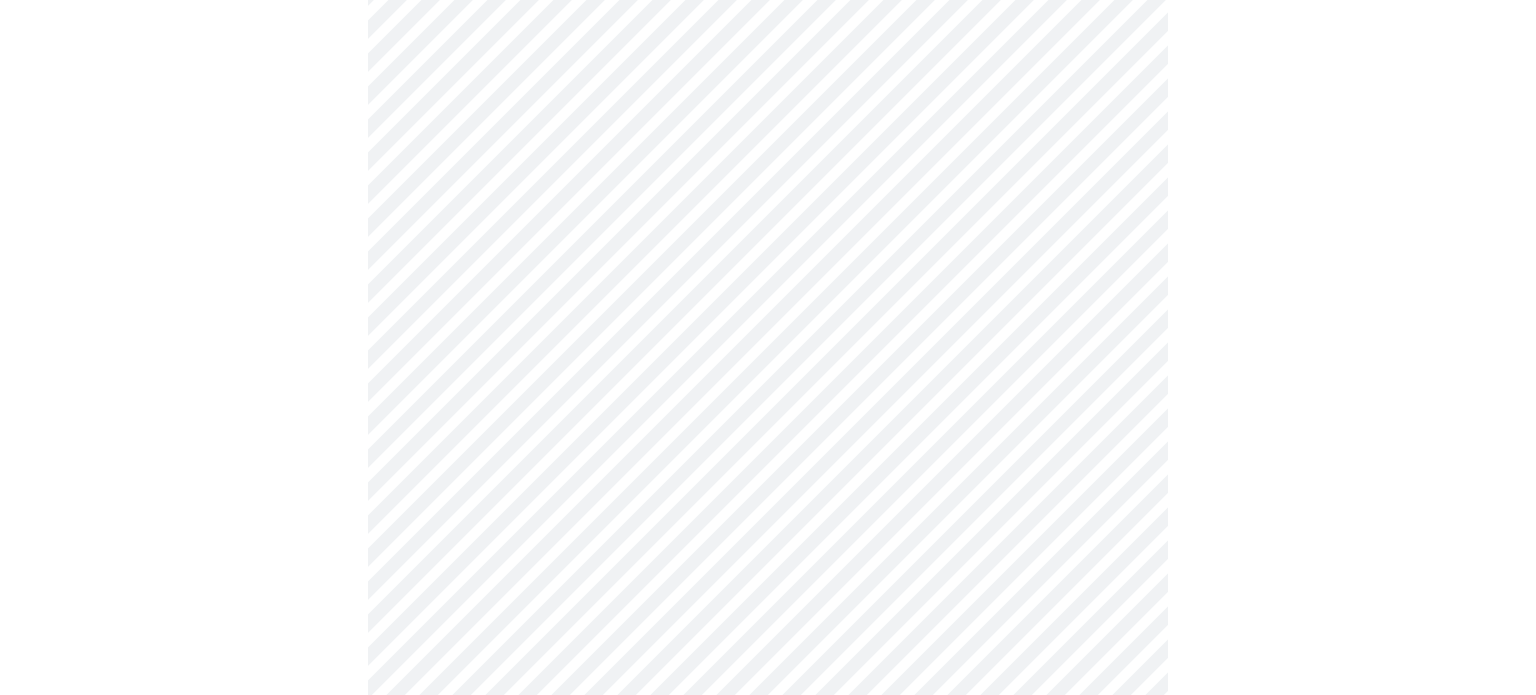 click on "MyMenopauseRx Appointments Messaging Labs Uploads Medications Community Refer a Friend Hi [PERSON_NAME]   Intake Questions for [DATE] 10:00am-10:20am 5  /  13 Settings Billing Invoices Log out" at bounding box center (768, 454) 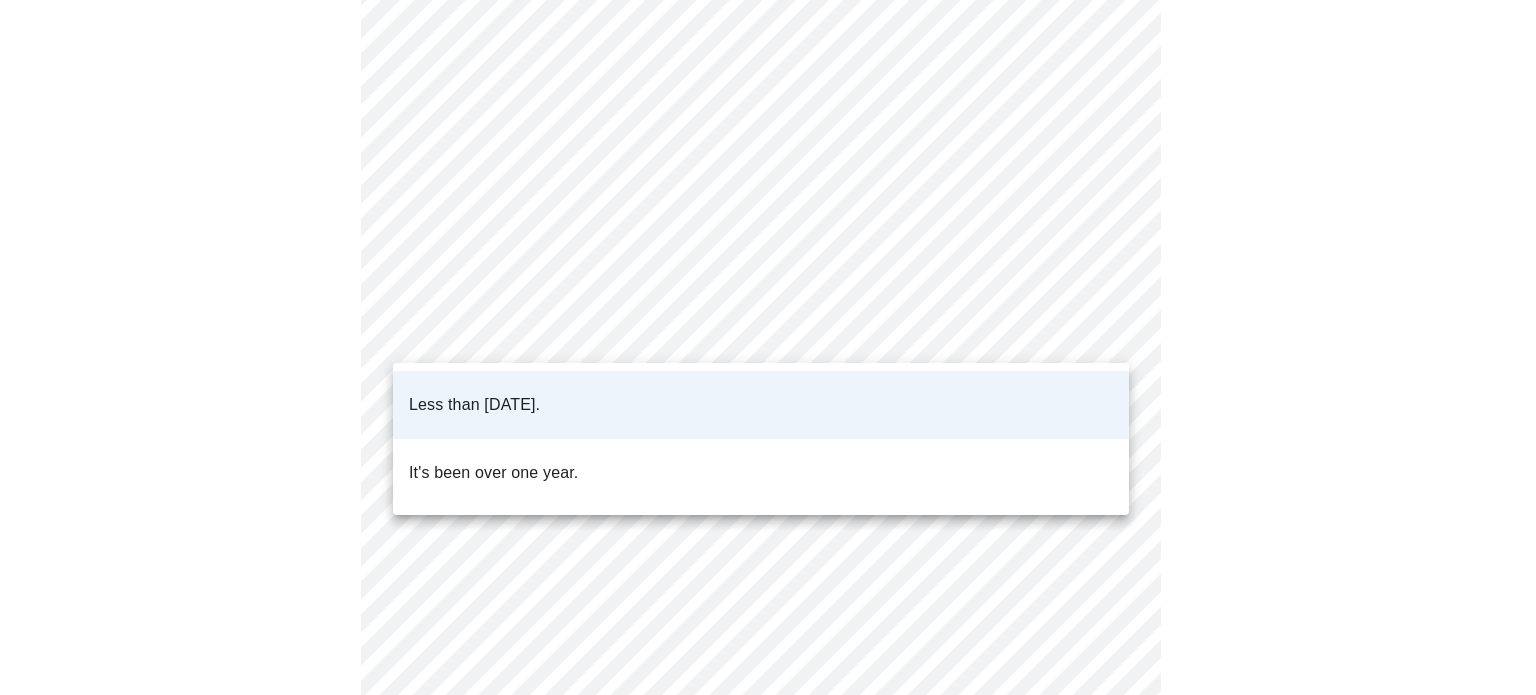 click on "Less than [DATE]." at bounding box center [474, 405] 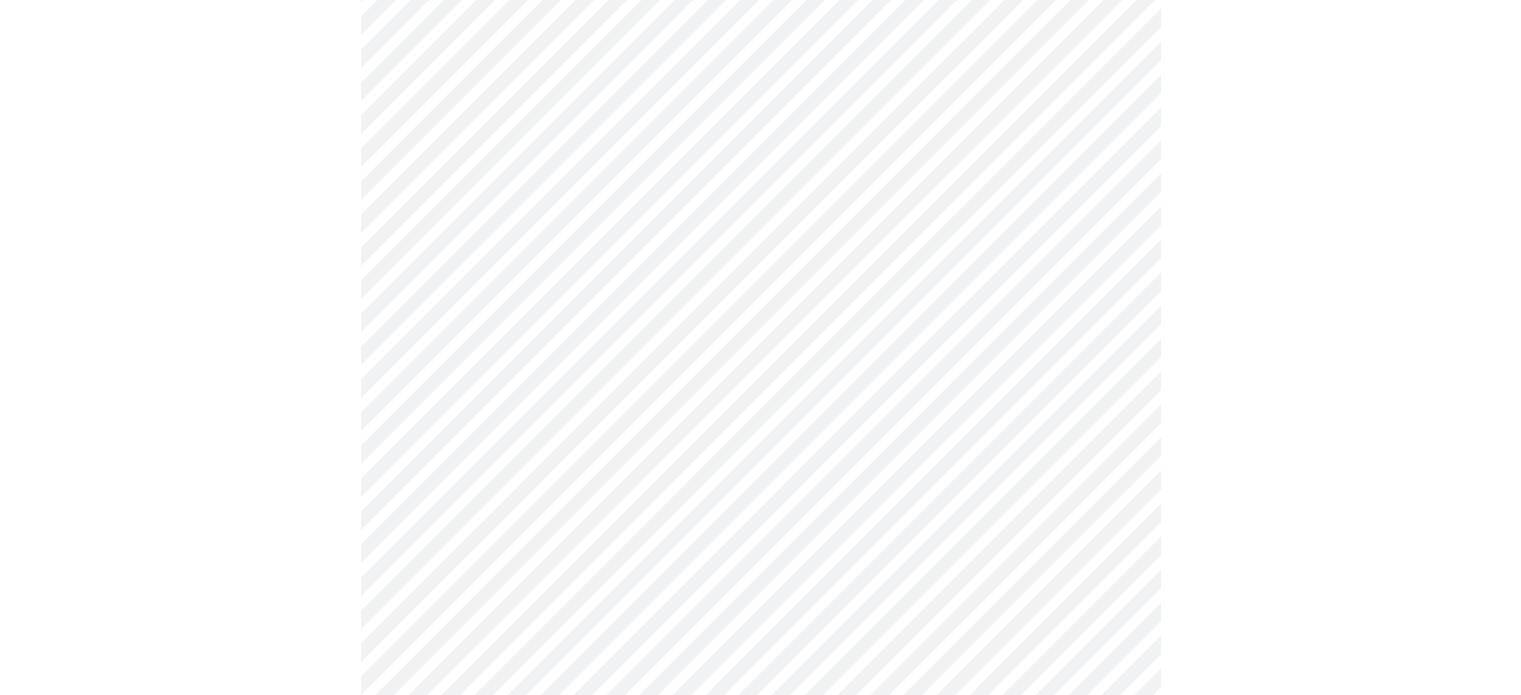 scroll, scrollTop: 5260, scrollLeft: 0, axis: vertical 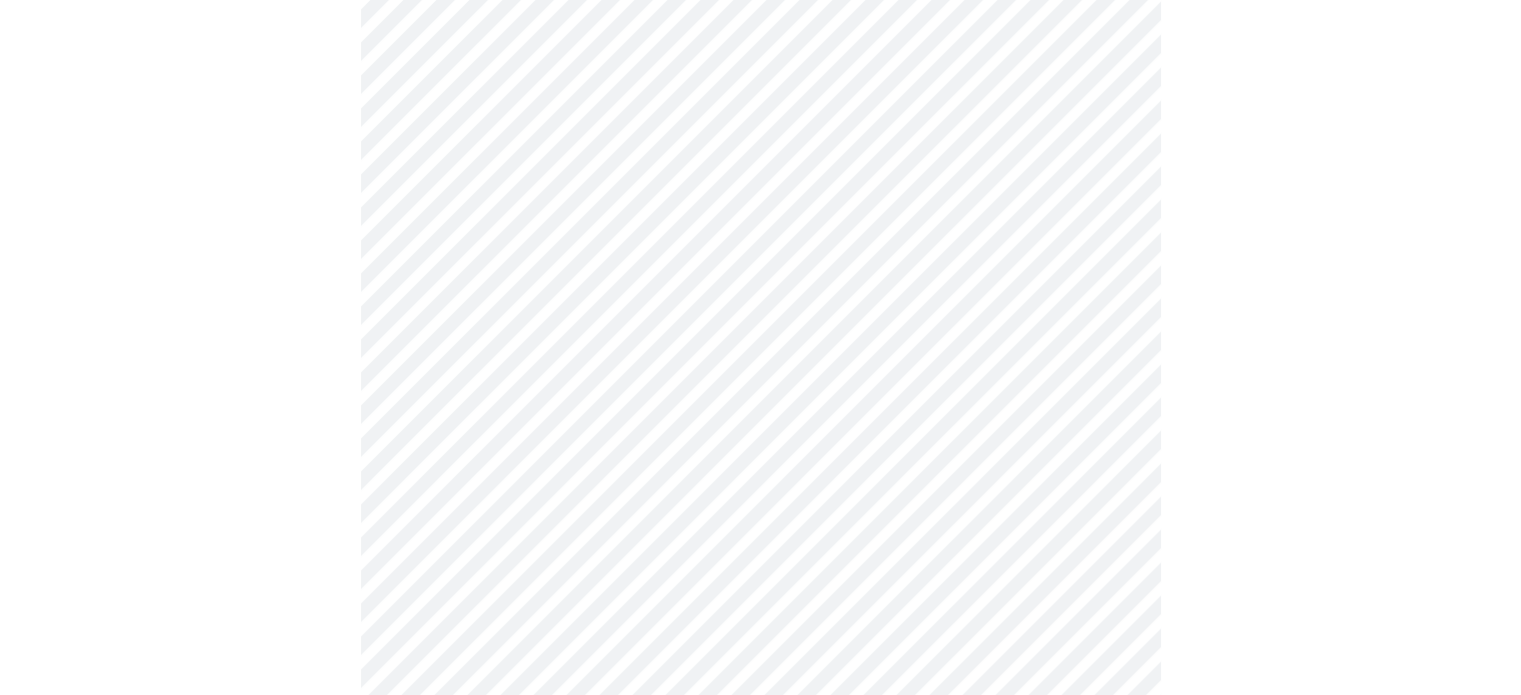 click on "MyMenopauseRx Appointments Messaging Labs Uploads Medications Community Refer a Friend Hi [PERSON_NAME]   Intake Questions for [DATE] 10:00am-10:20am 7  /  13 Settings Billing Invoices Log out" at bounding box center [760, -2074] 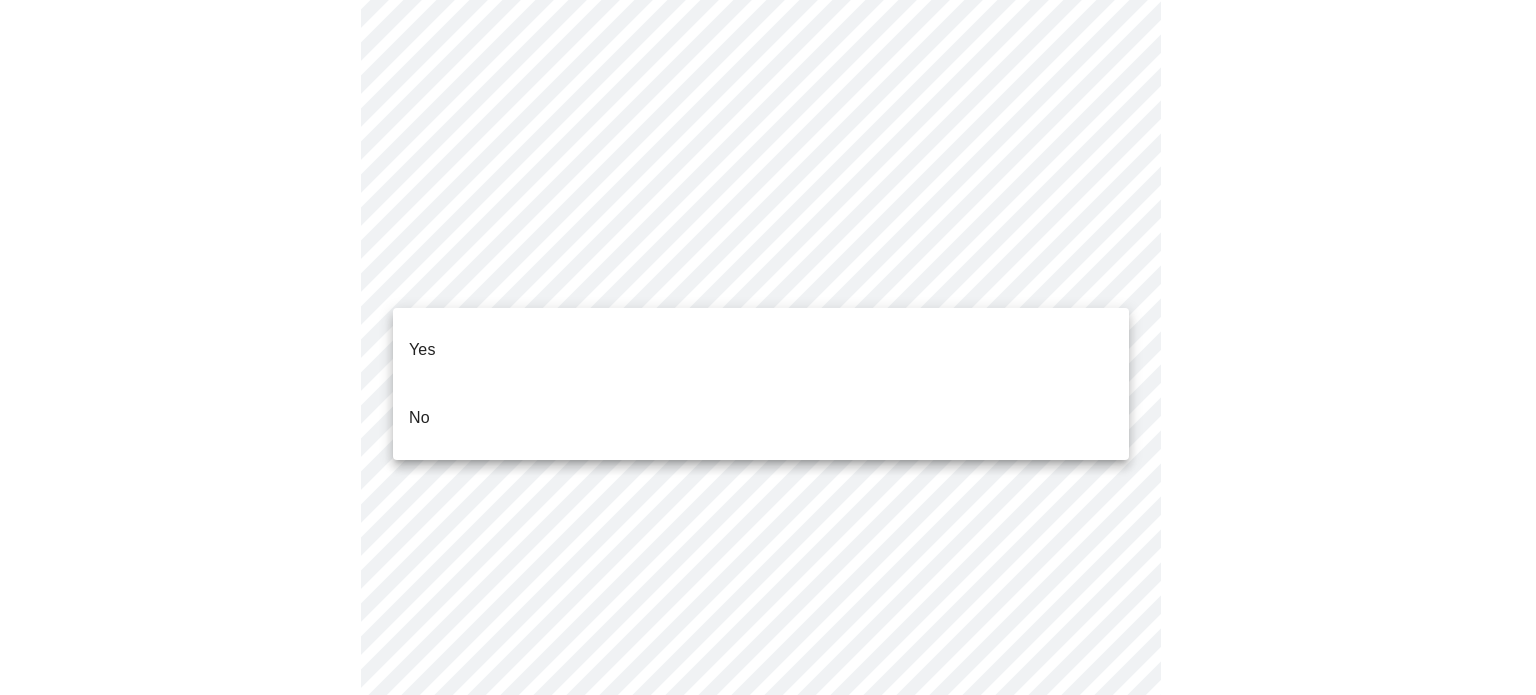 click on "No" at bounding box center [761, 418] 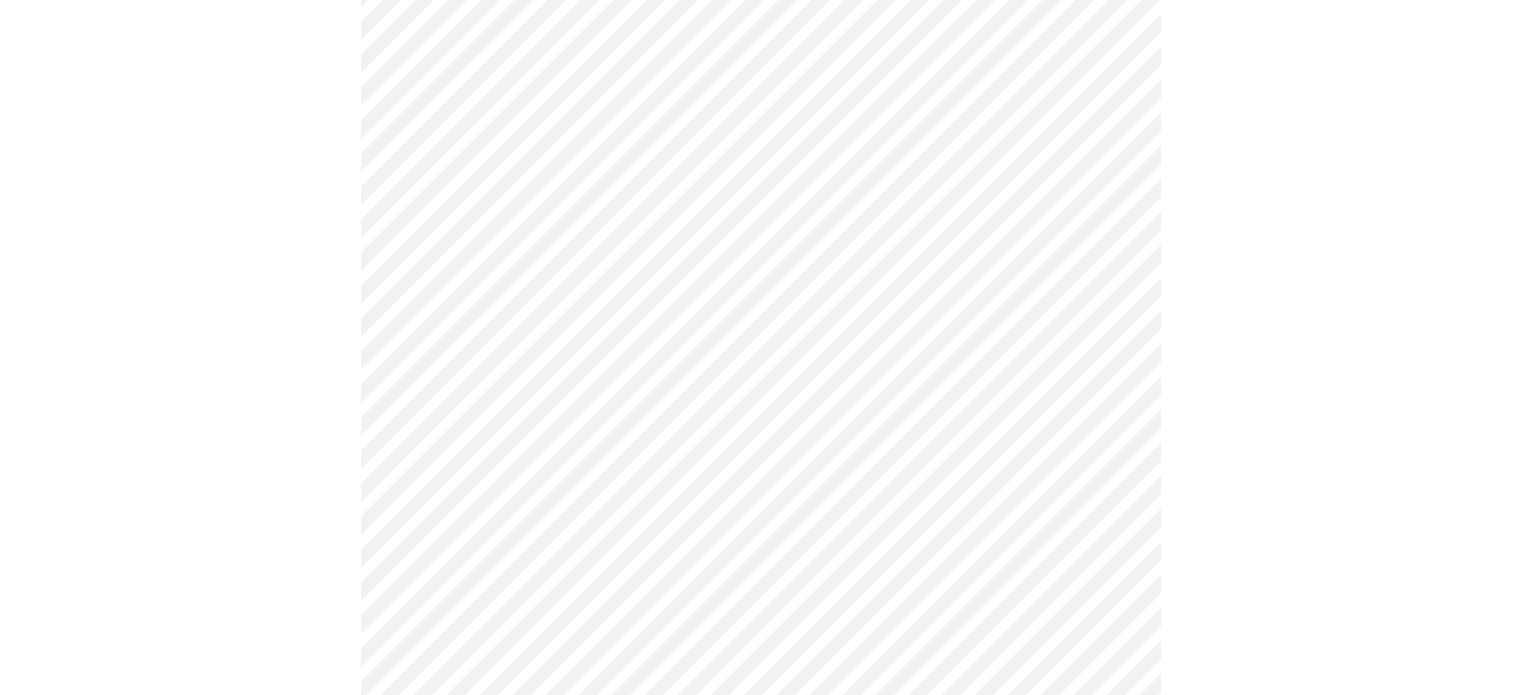 scroll, scrollTop: 1391, scrollLeft: 0, axis: vertical 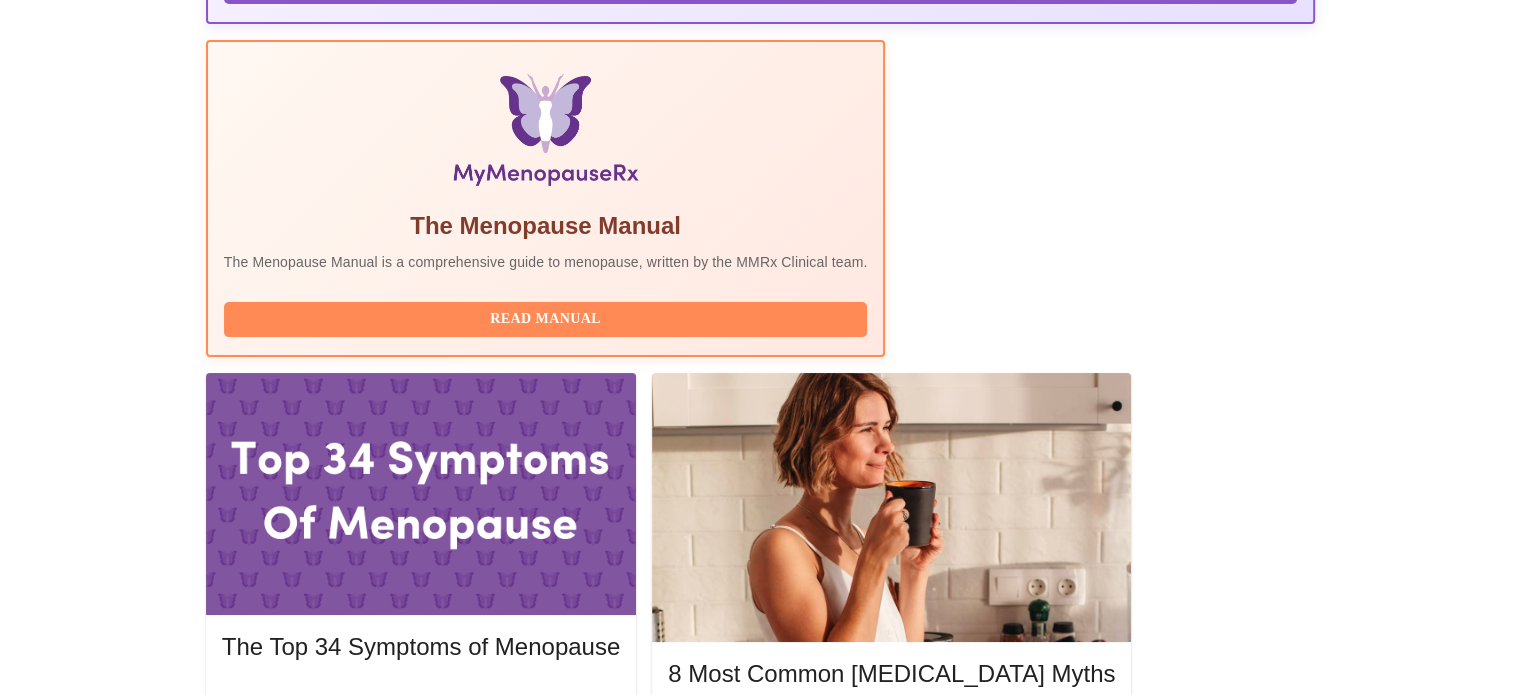 click on "Join Waiting Room" at bounding box center (1209, 1952) 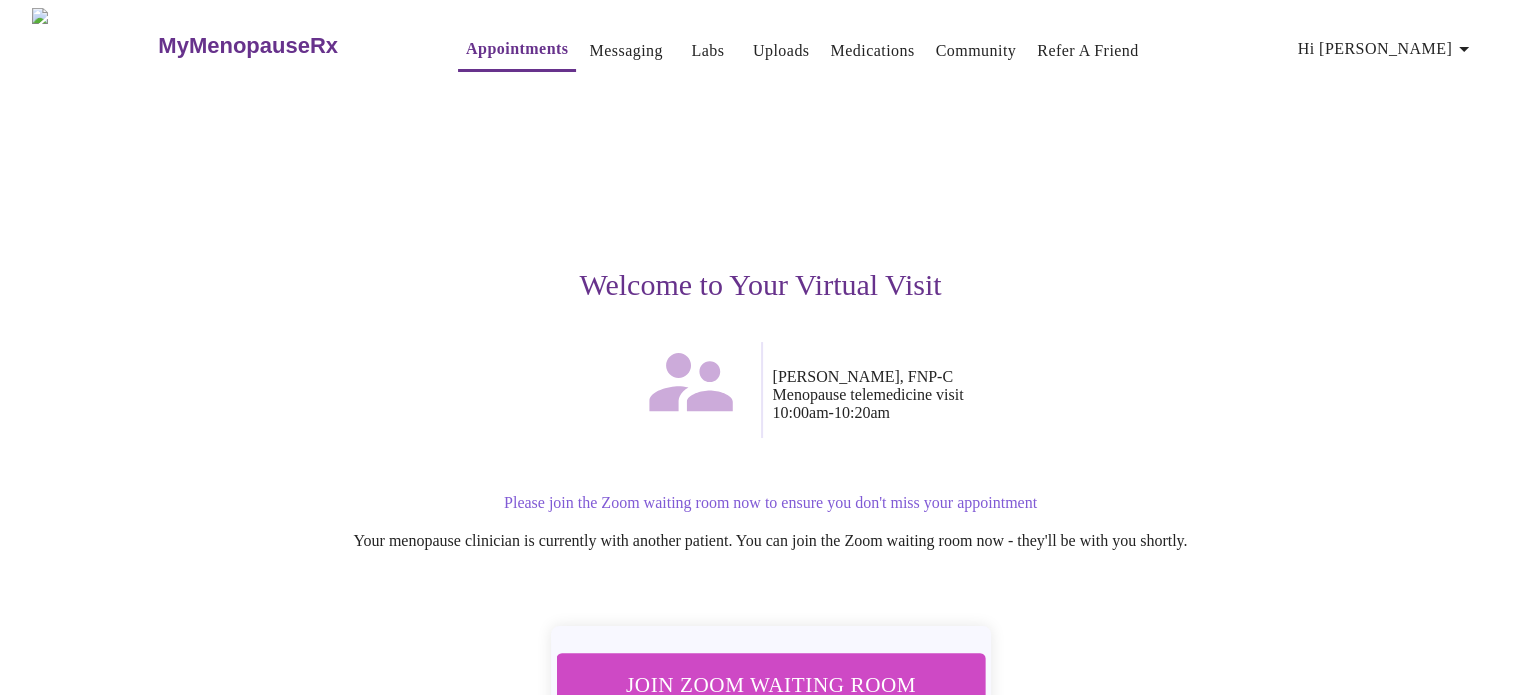click on "Join Zoom Waiting Room" at bounding box center [770, 684] 